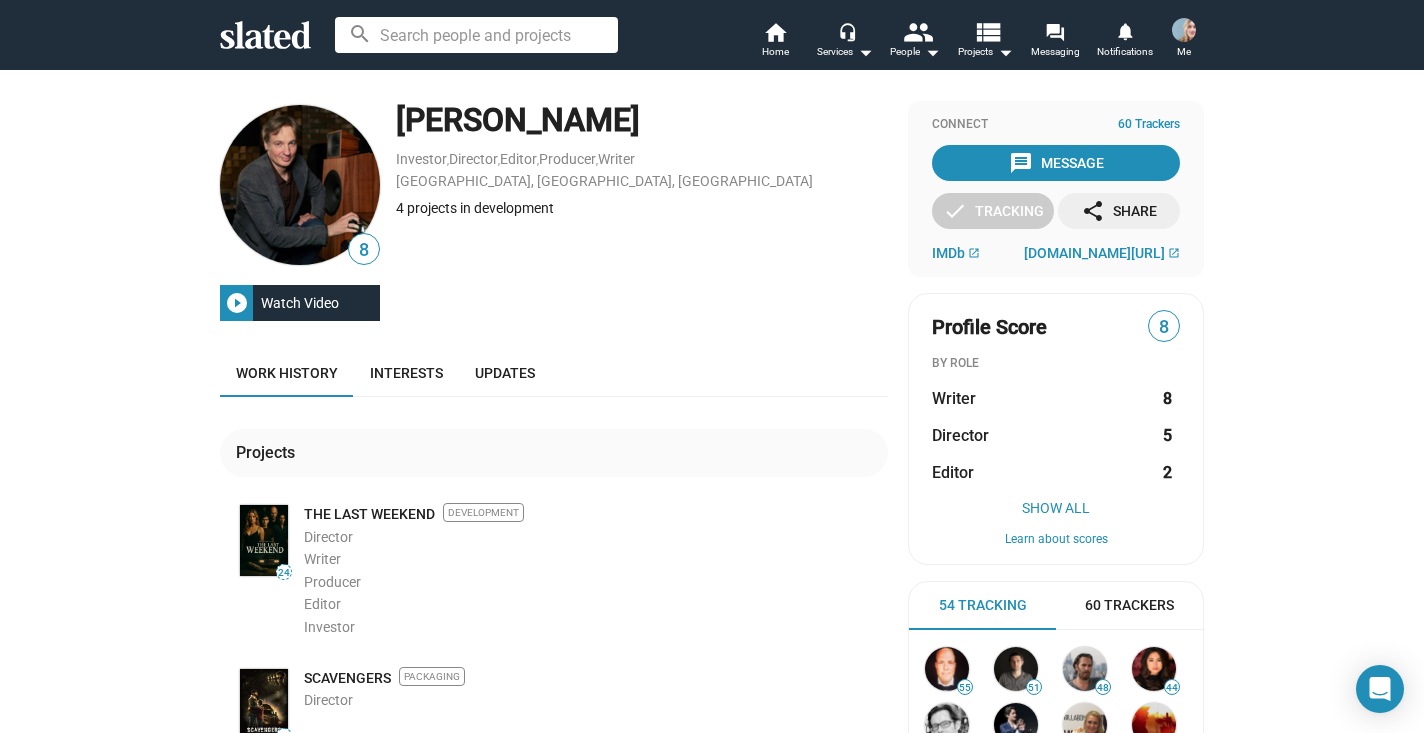scroll, scrollTop: 0, scrollLeft: 0, axis: both 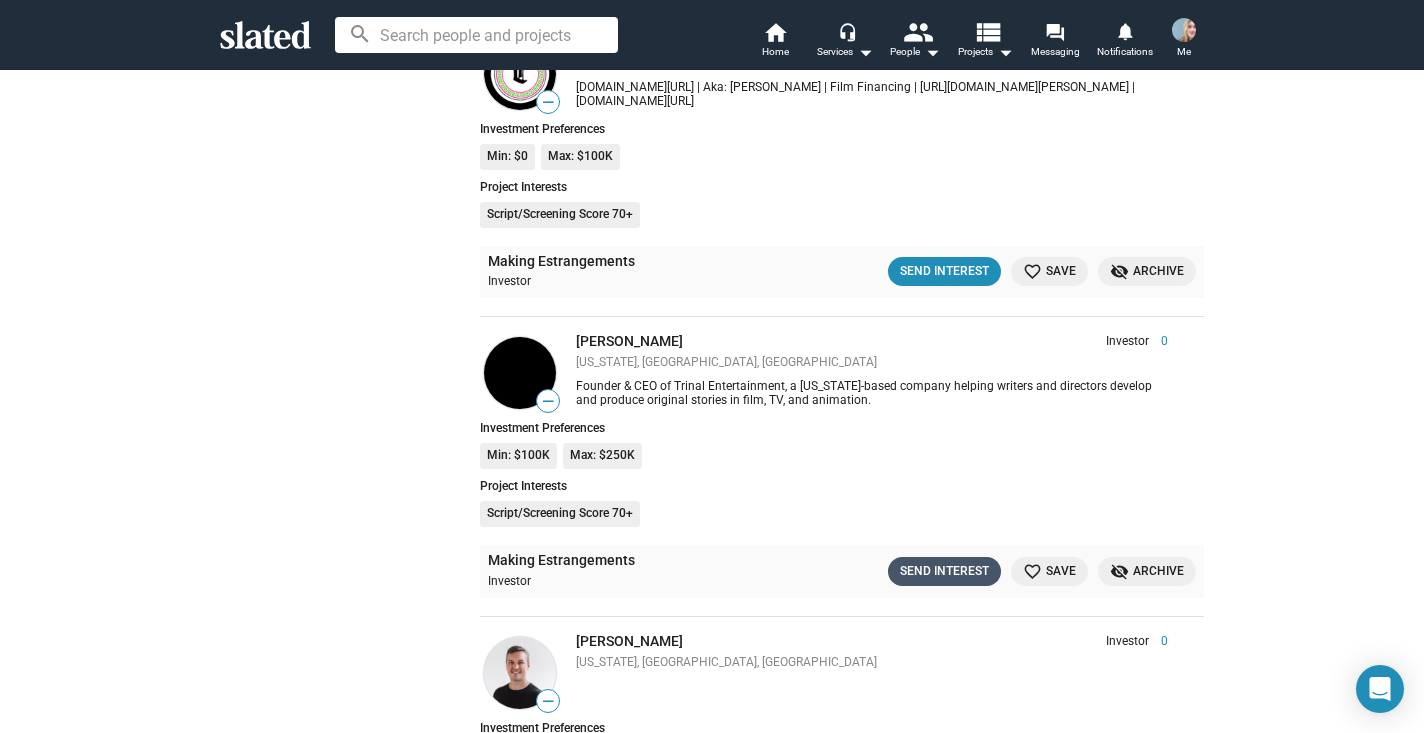 click on "Send Interest" 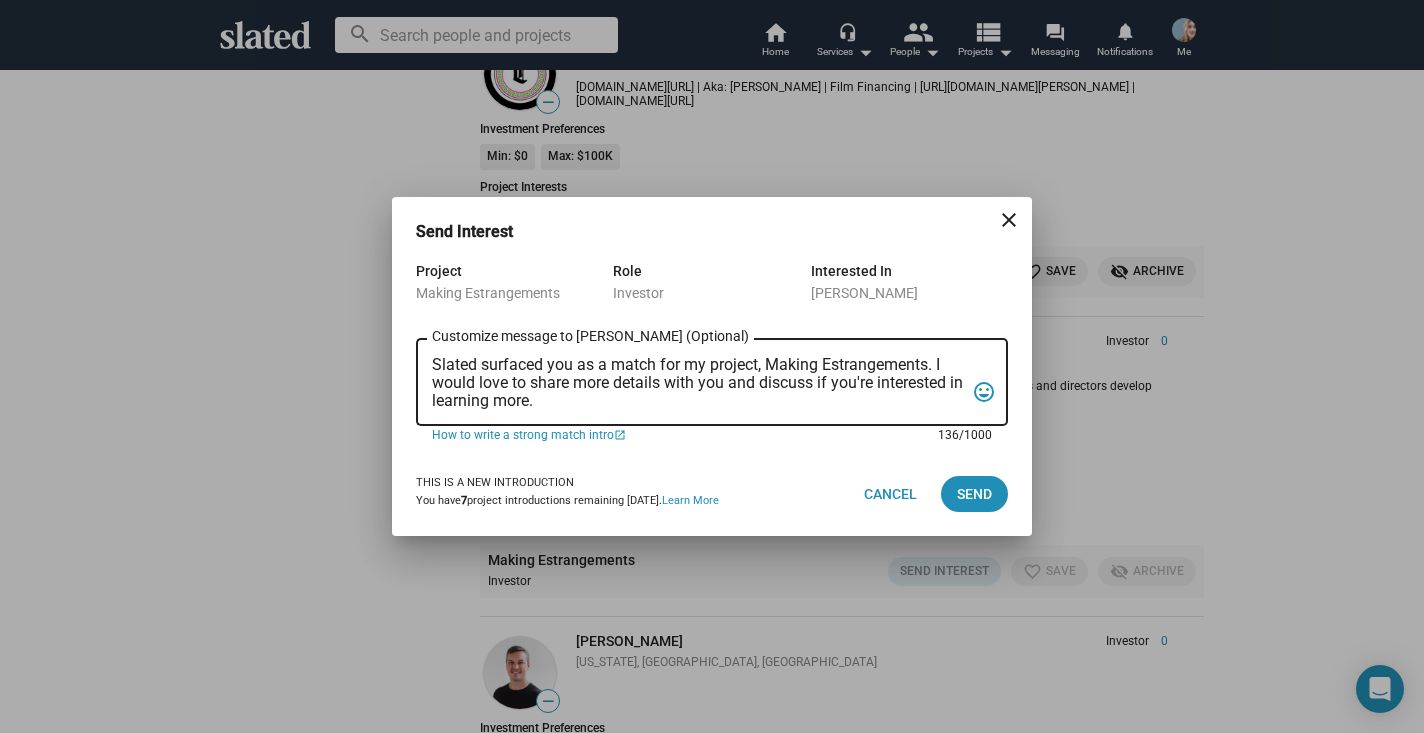 drag, startPoint x: 561, startPoint y: 399, endPoint x: 412, endPoint y: 341, distance: 159.8906 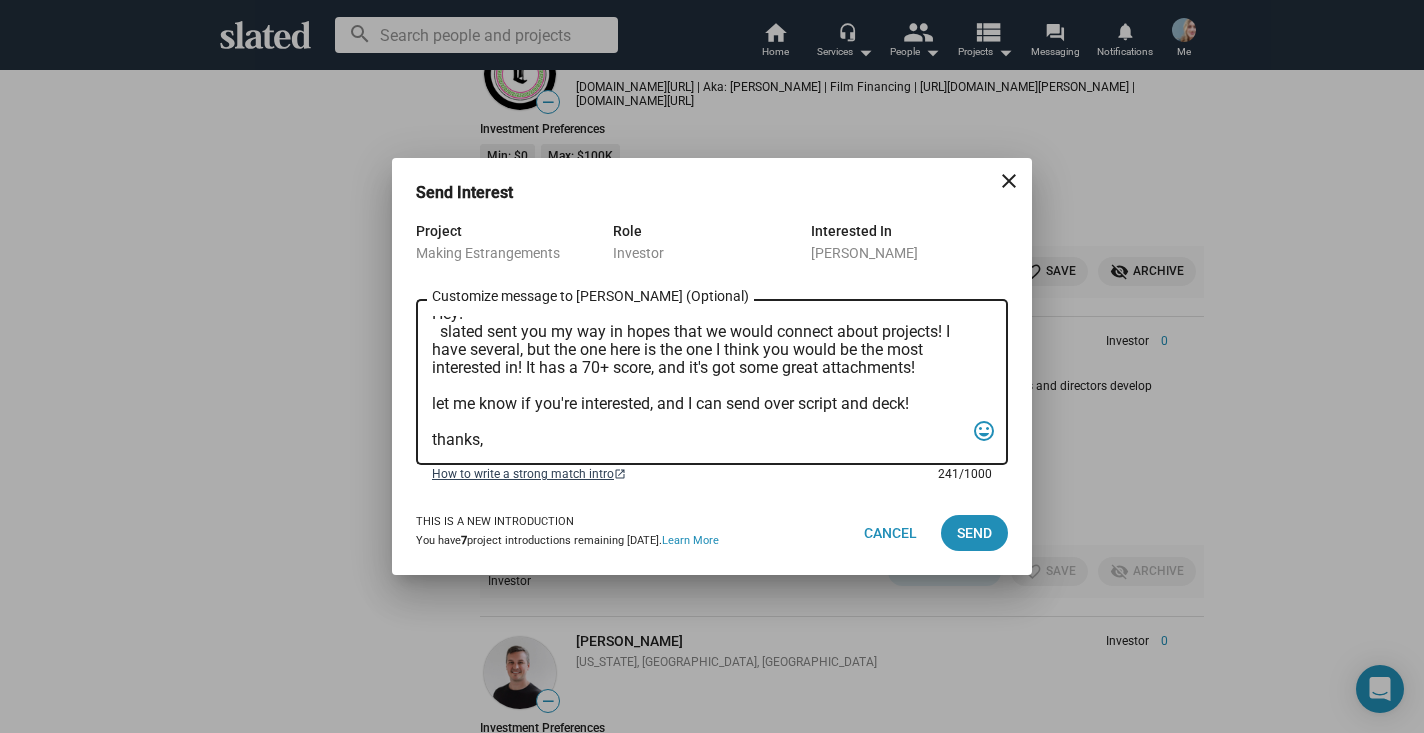 scroll, scrollTop: 29, scrollLeft: 0, axis: vertical 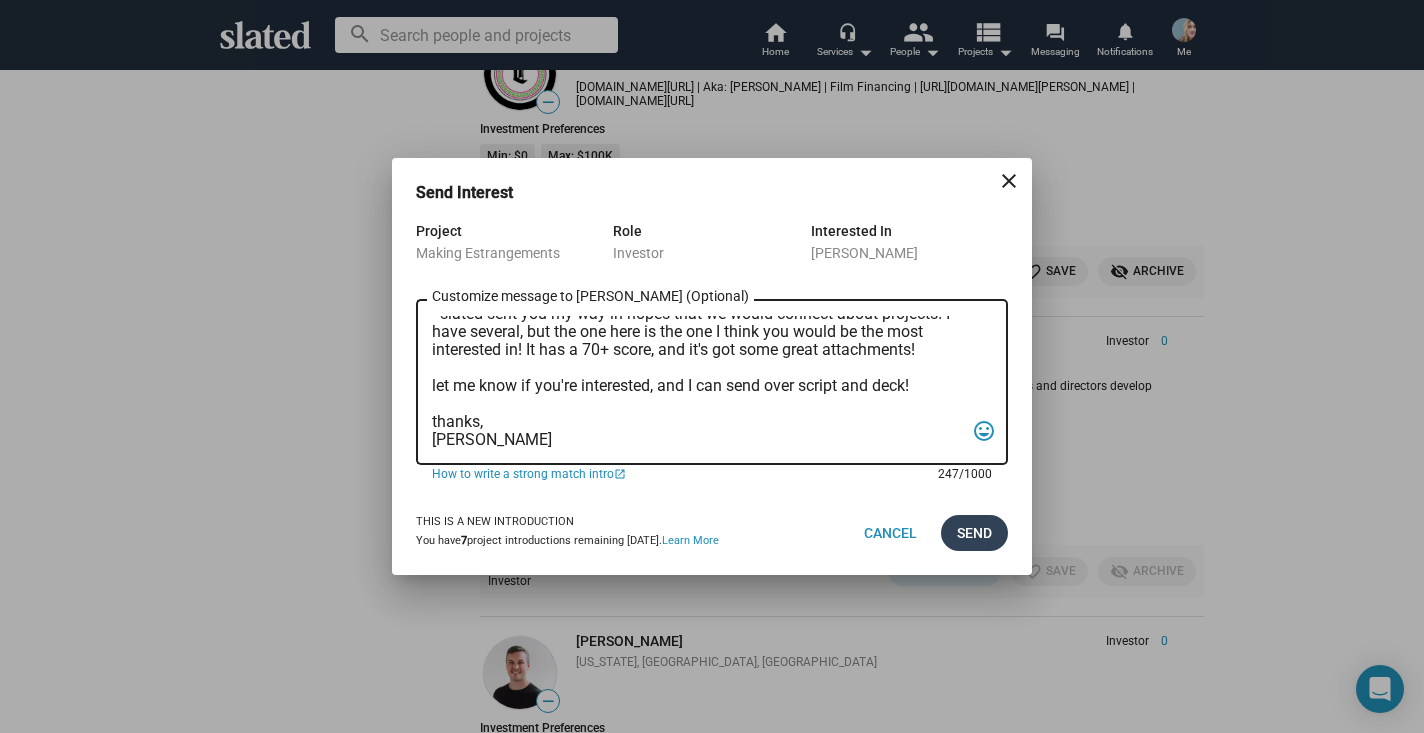 type on "Hey!
slated sent you my way in hopes that we would connect about projects! I have several, but the one here is the one I think you would be the most interested in! It has a 70+ score, and it's got some great attachments!
let me know if you're interested, and I can send over script and deck!
thanks,
rachel" 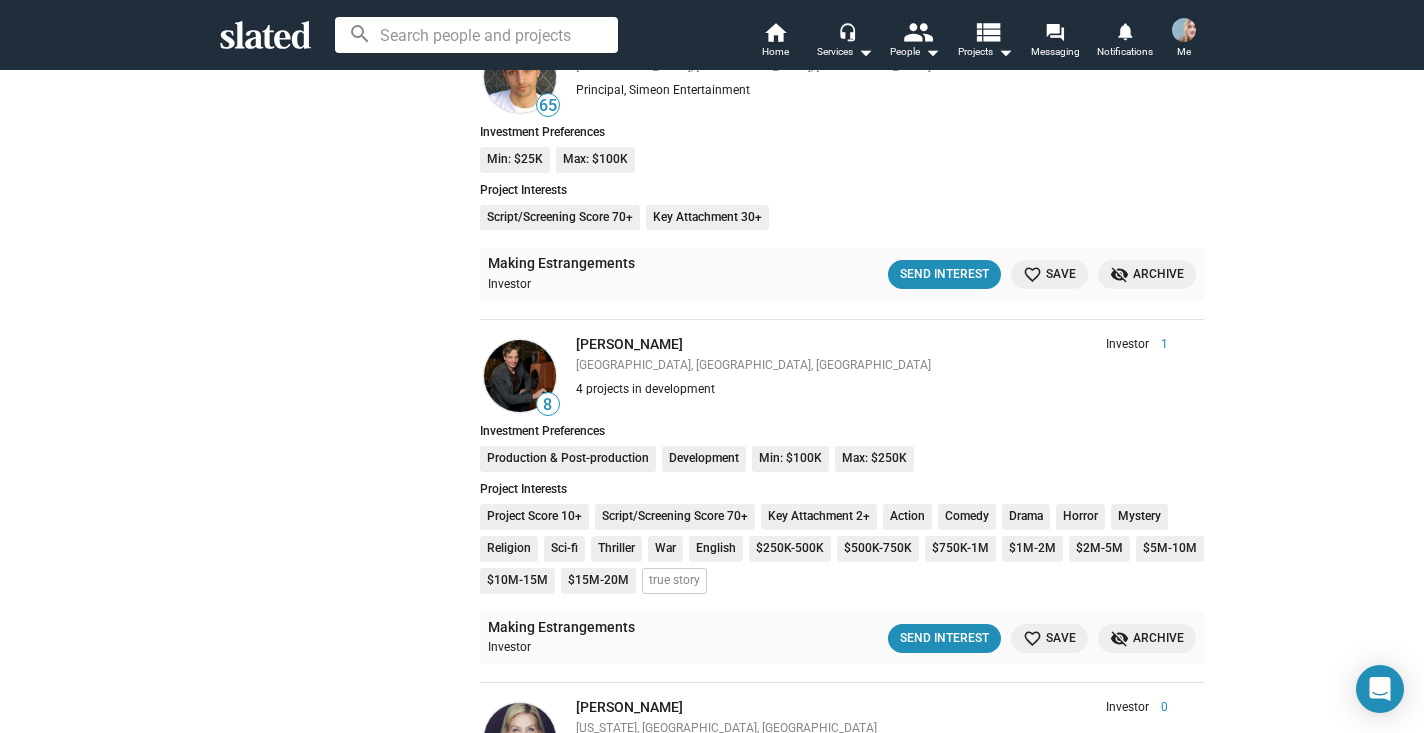 scroll, scrollTop: 6929, scrollLeft: 0, axis: vertical 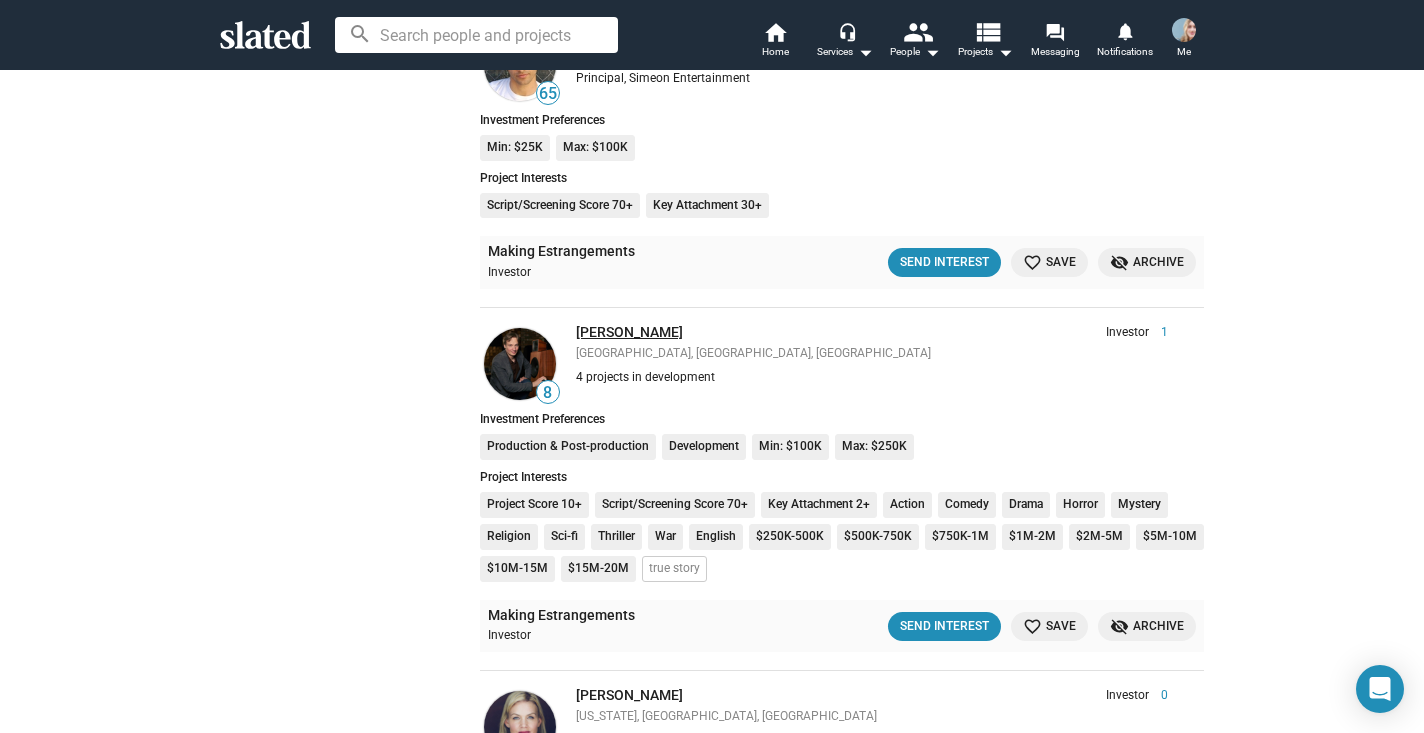 click on "Paul Gerbert" 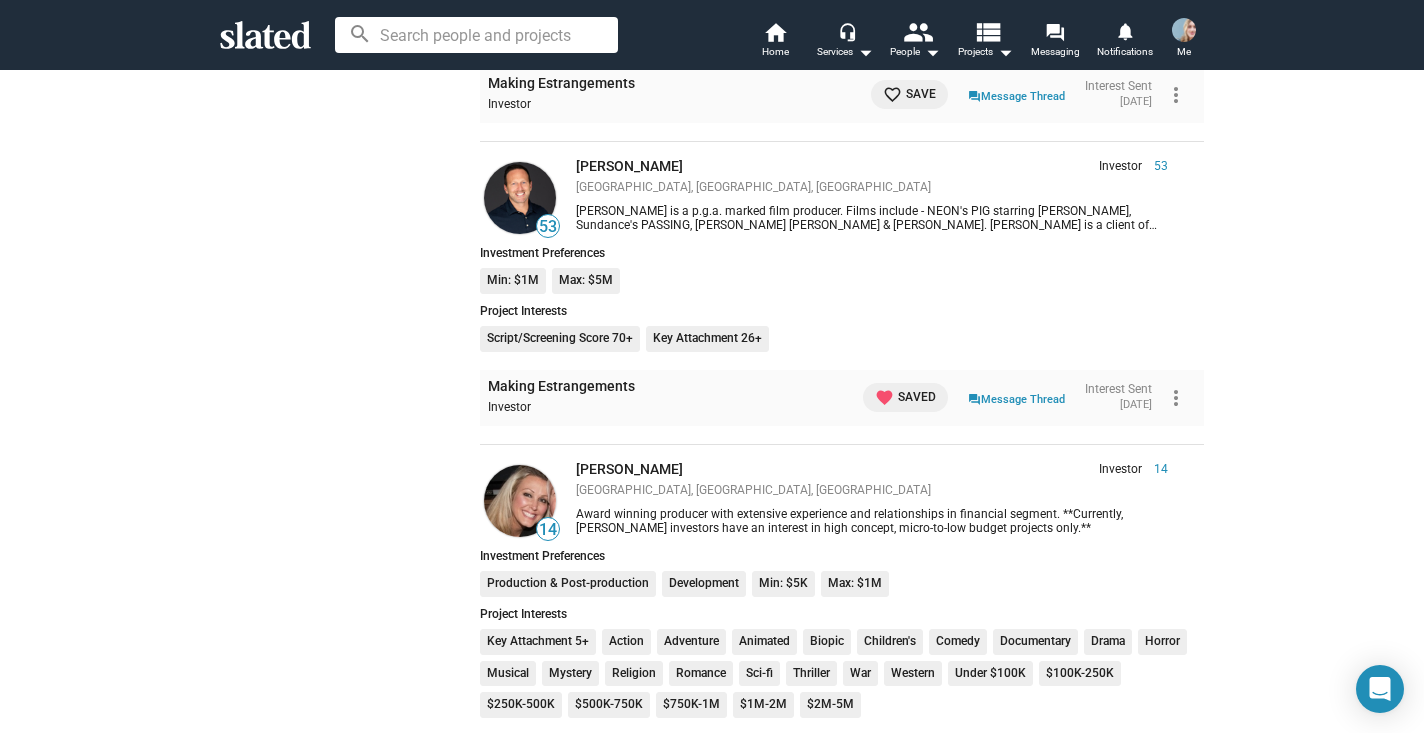 scroll, scrollTop: 8694, scrollLeft: 0, axis: vertical 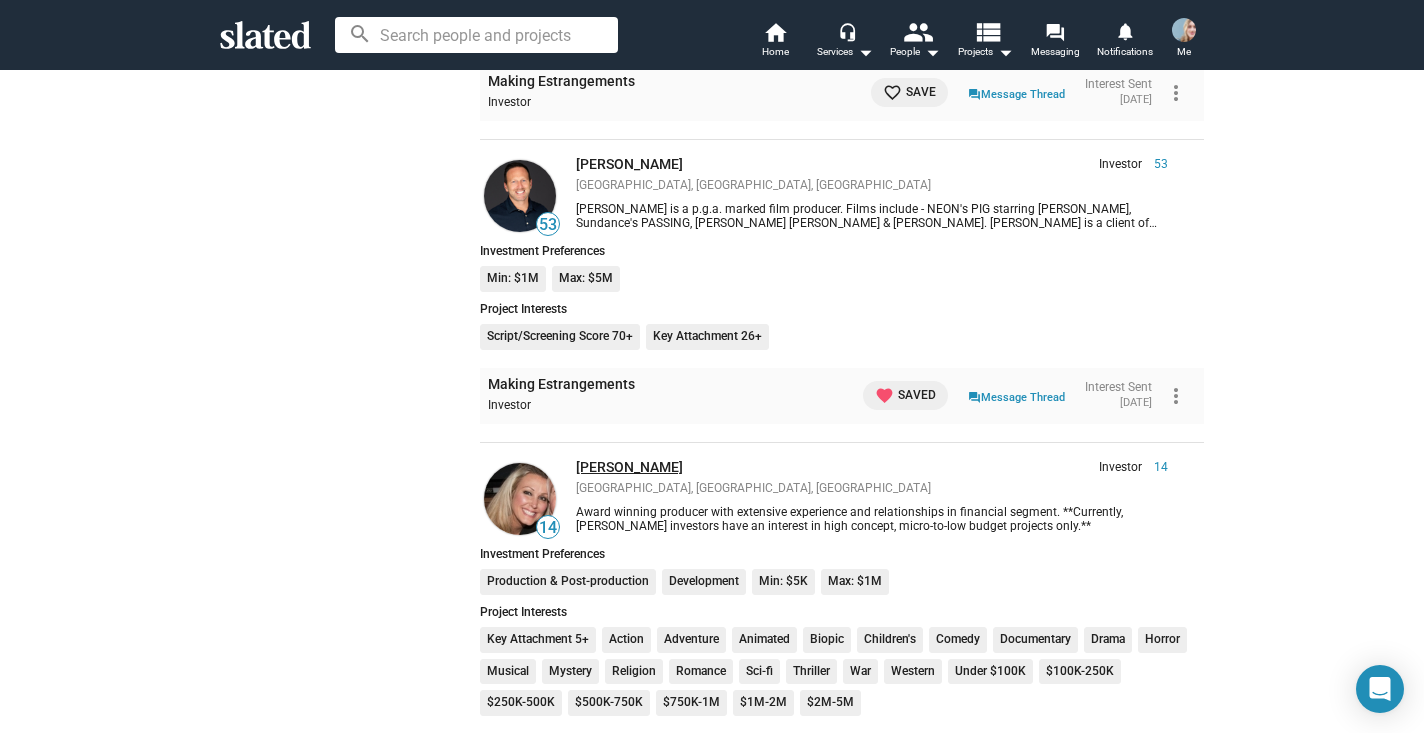 click on "Angeline Renee Cook" 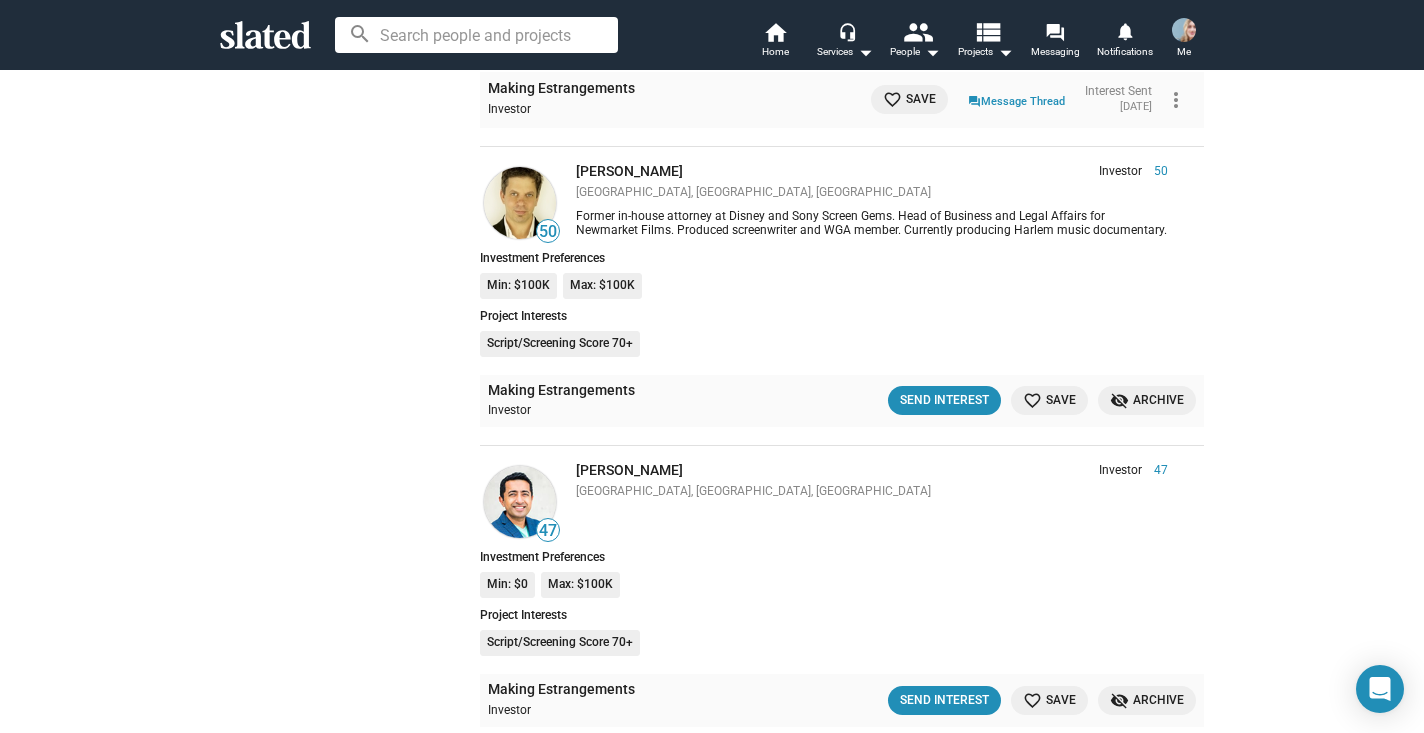 scroll, scrollTop: 10630, scrollLeft: 0, axis: vertical 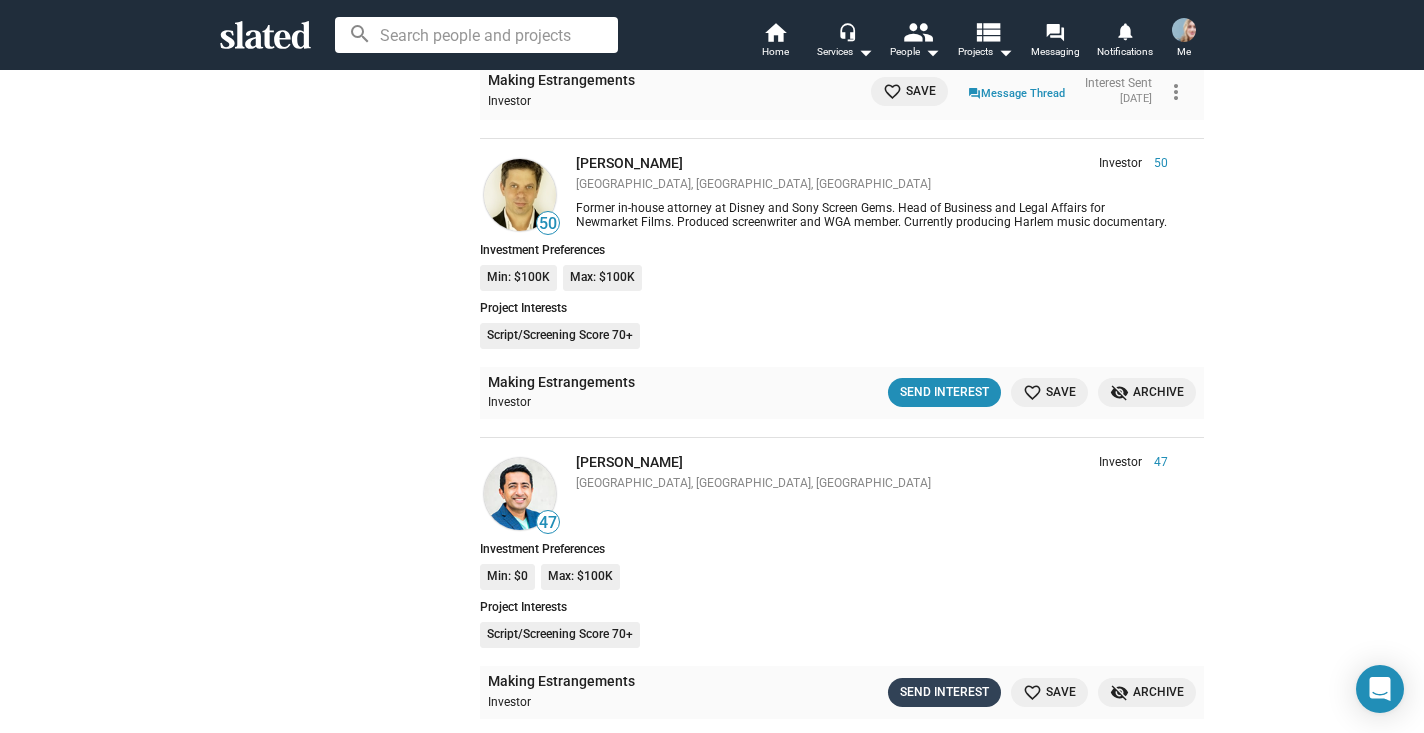 click on "Send Interest" 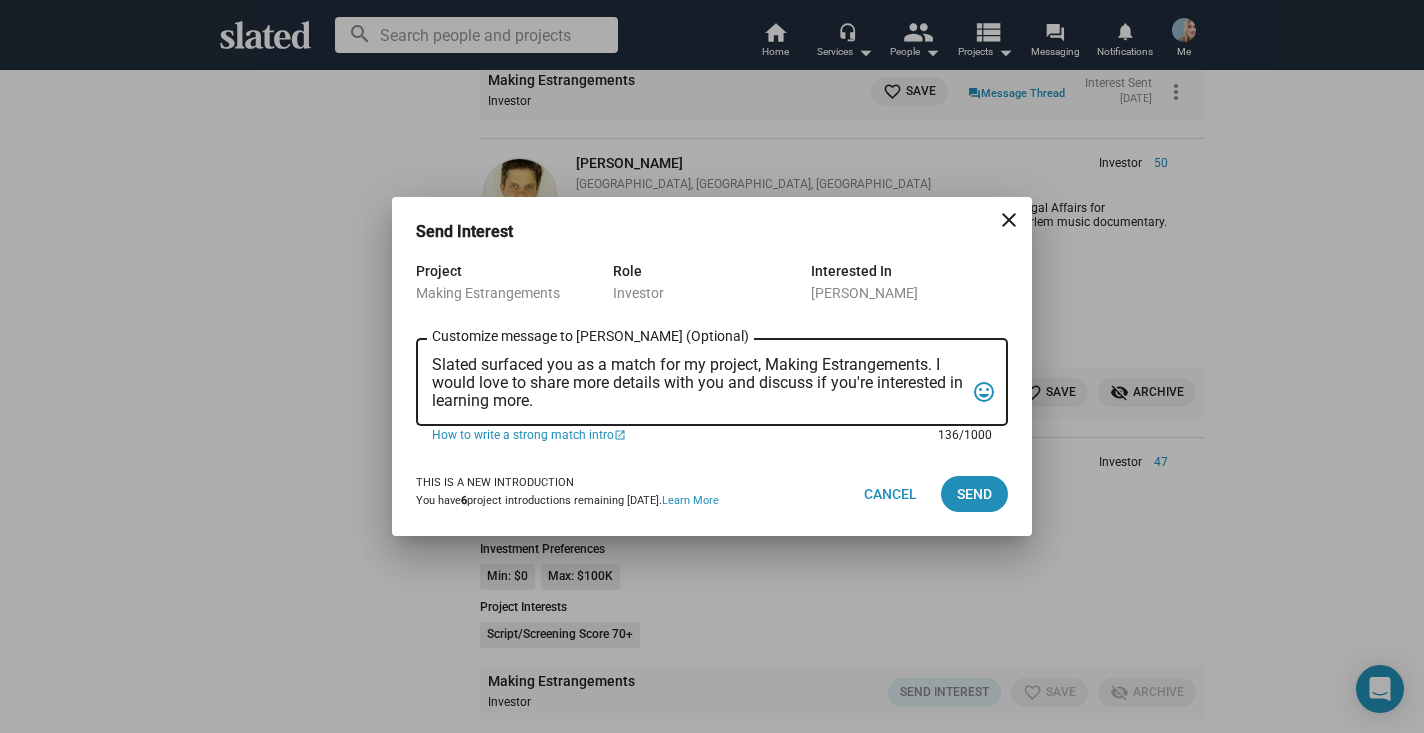drag, startPoint x: 568, startPoint y: 392, endPoint x: 388, endPoint y: 356, distance: 183.5647 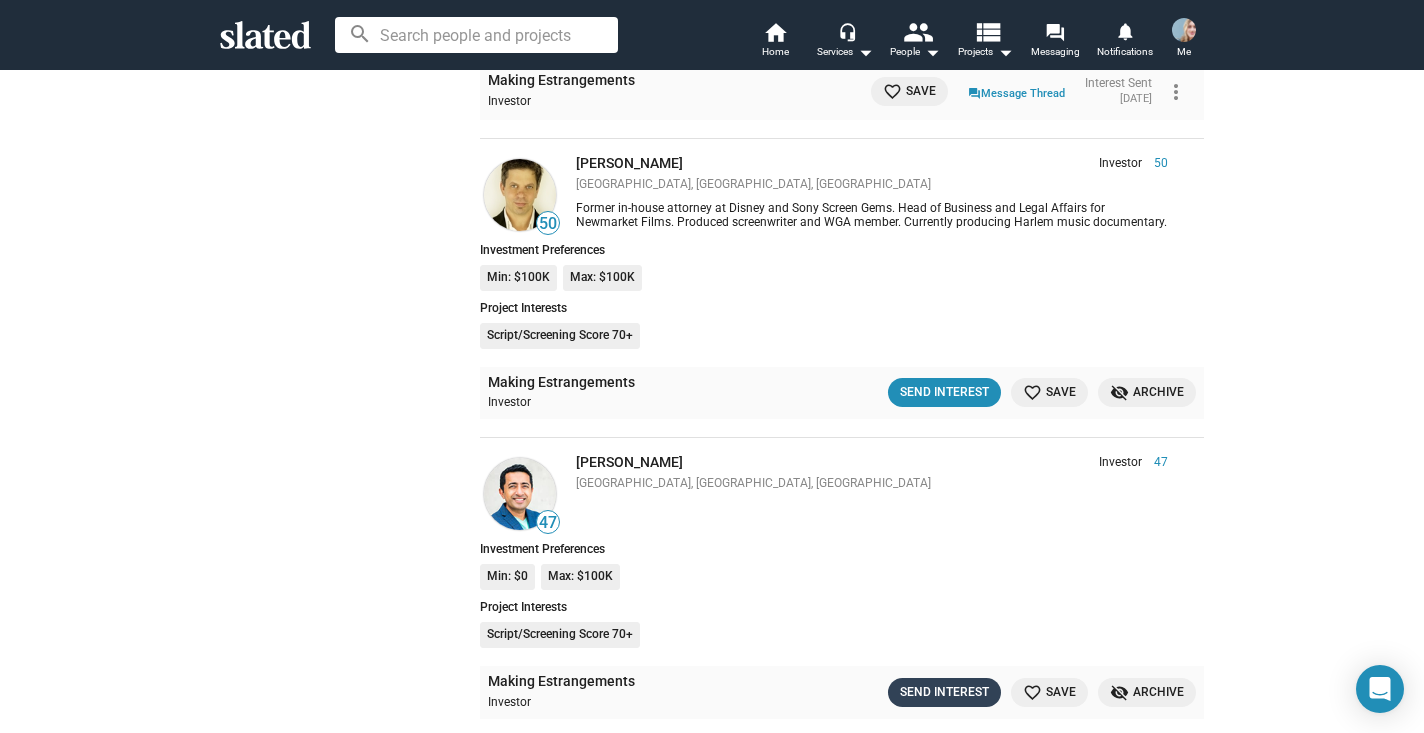 click on "Send Interest" 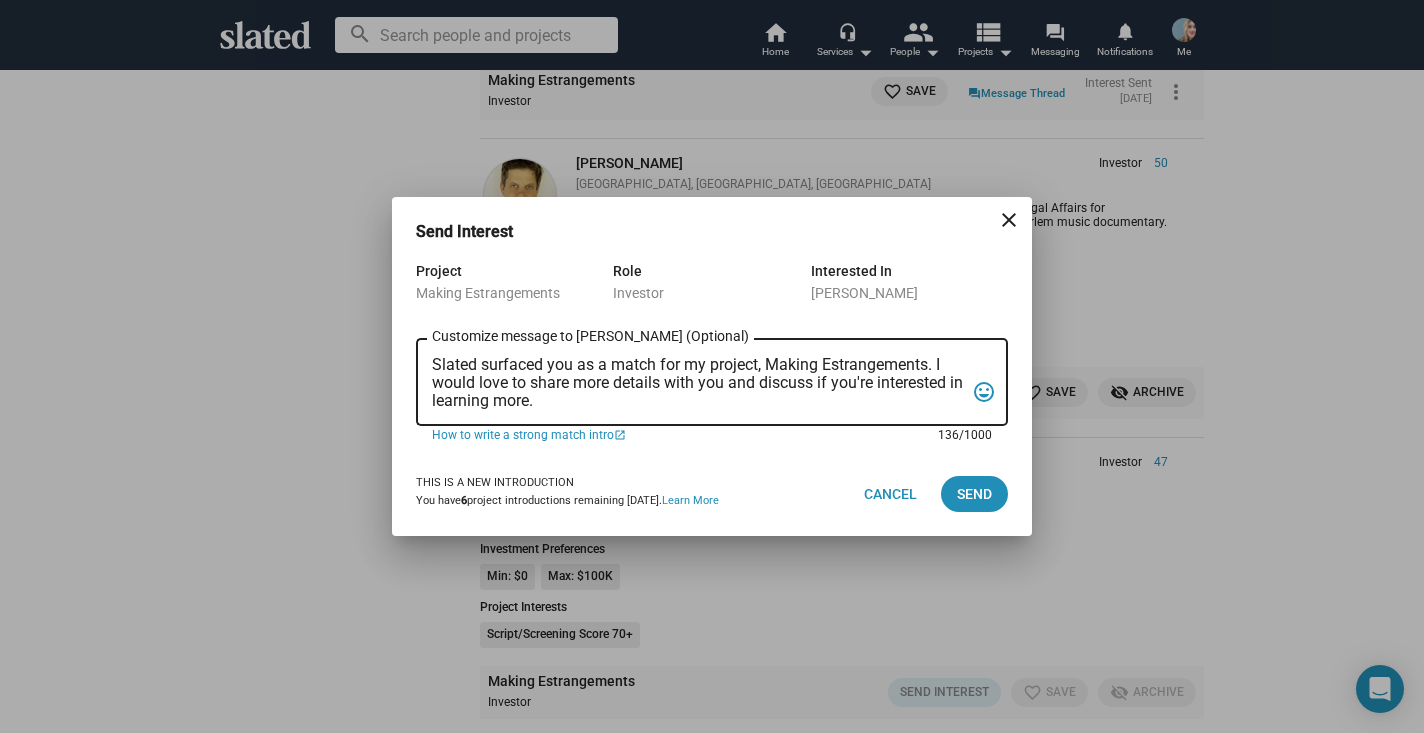drag, startPoint x: 590, startPoint y: 410, endPoint x: 406, endPoint y: 339, distance: 197.22322 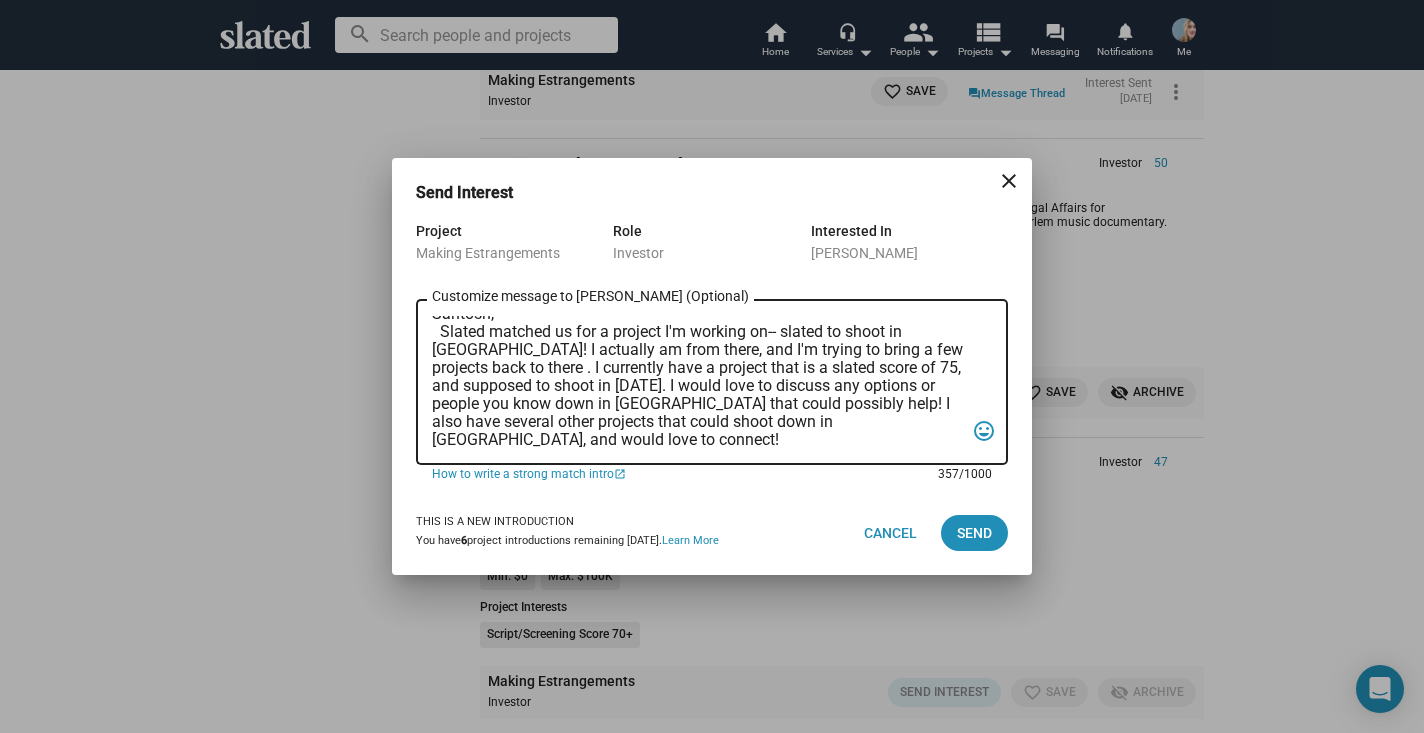 scroll, scrollTop: 29, scrollLeft: 0, axis: vertical 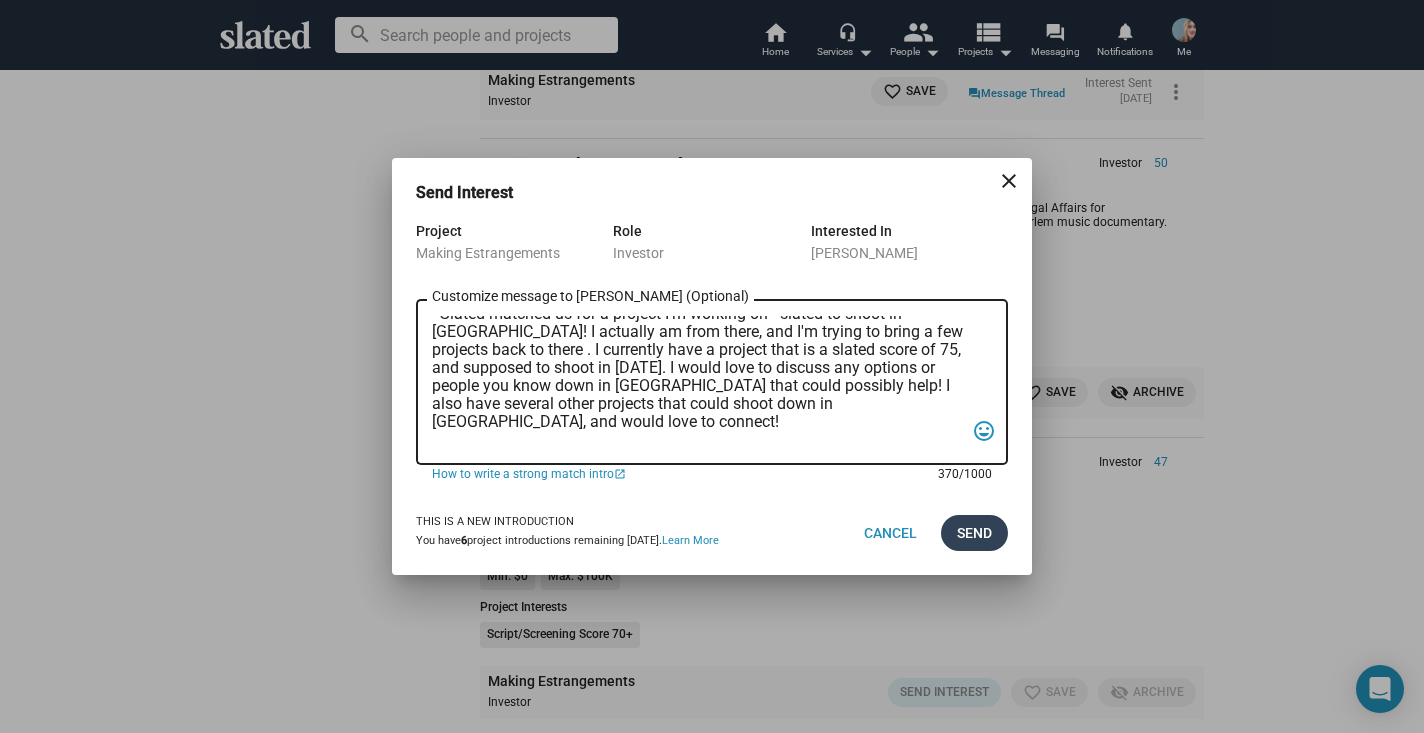 type on "Santosh,
Slated matched us for a project I'm working on-- slated to shoot in Tampa! I actually am from there, and I'm trying to bring a few projects back to there . I currently have a project that is a slated score of 75, and supposed to shoot in 2026. I would love to discuss any options or people you know down in Tampa that could possibly help! I also have several other projects that could shoot down in Tampa, and would love to connect!
Rachel Paulson" 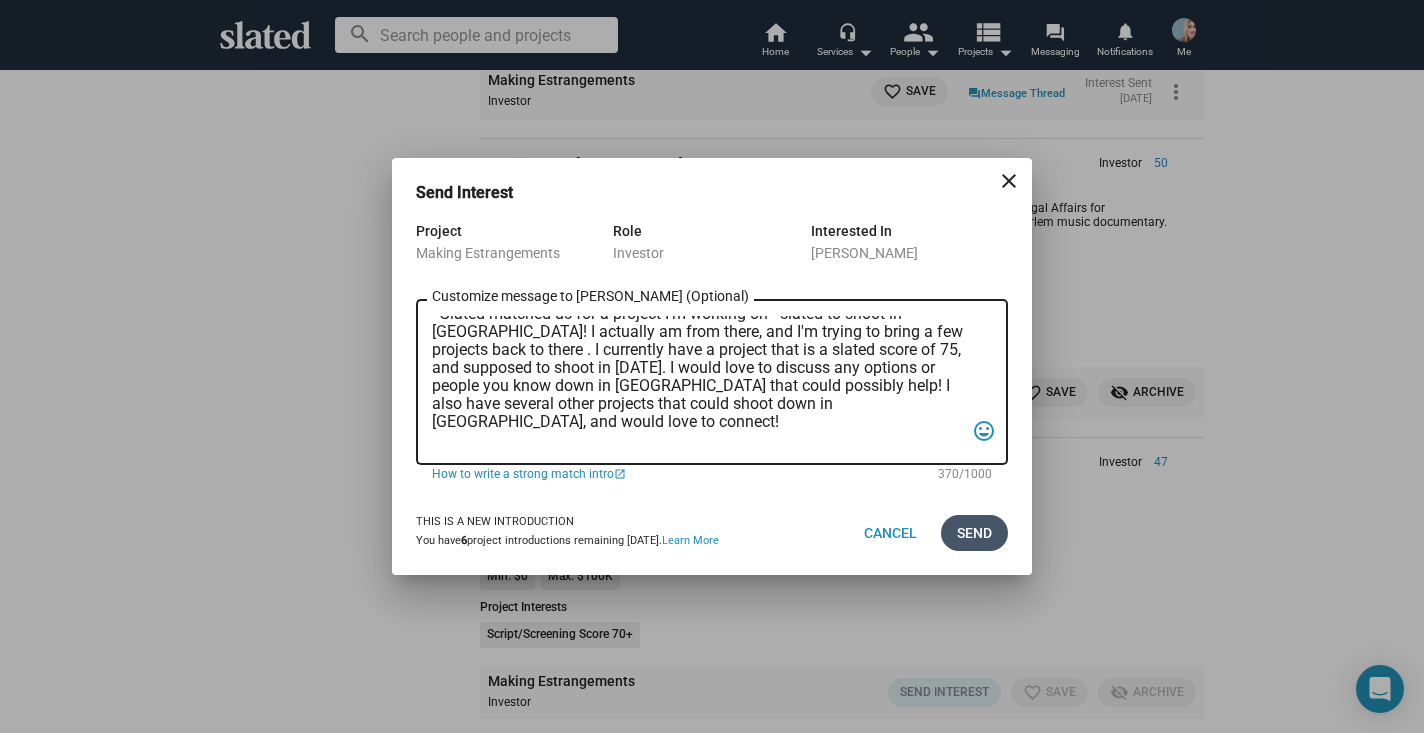 click on "Send" at bounding box center [974, 533] 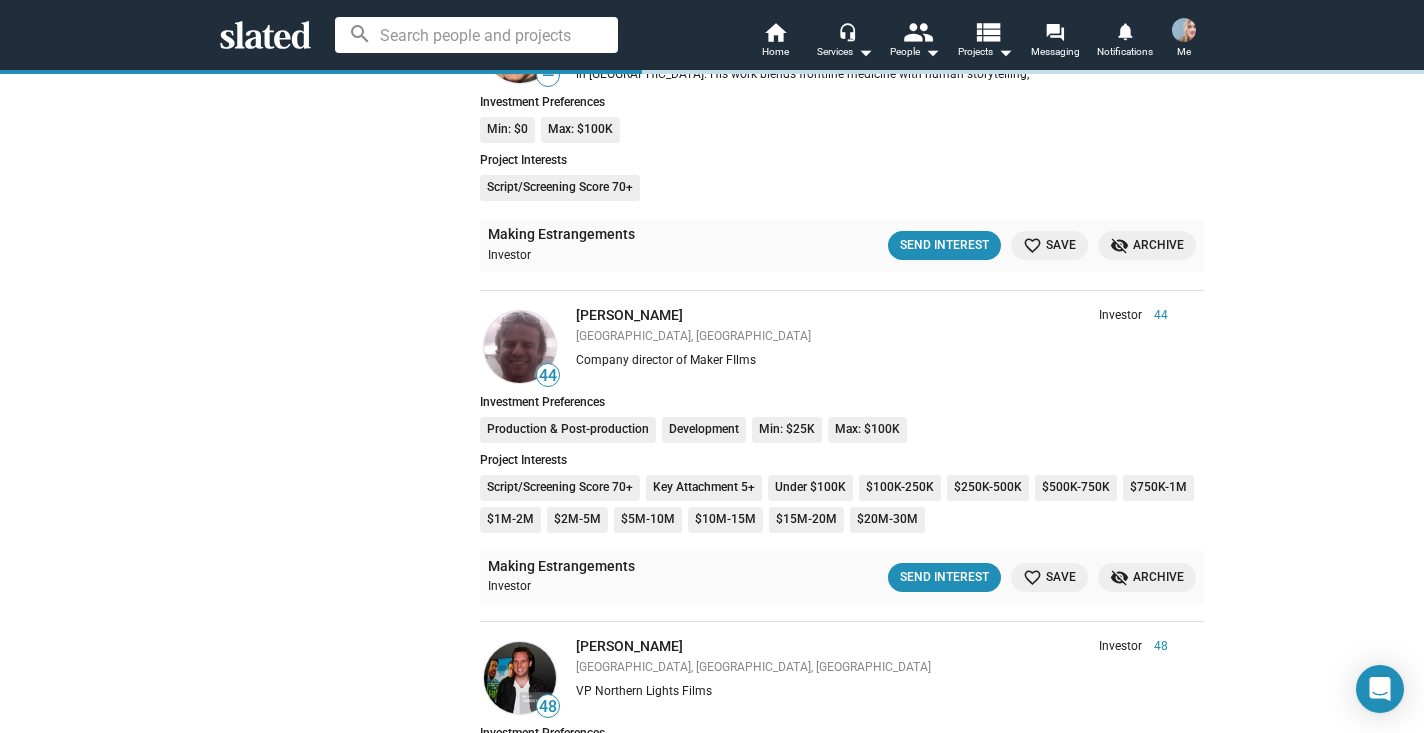 scroll, scrollTop: 11756, scrollLeft: 0, axis: vertical 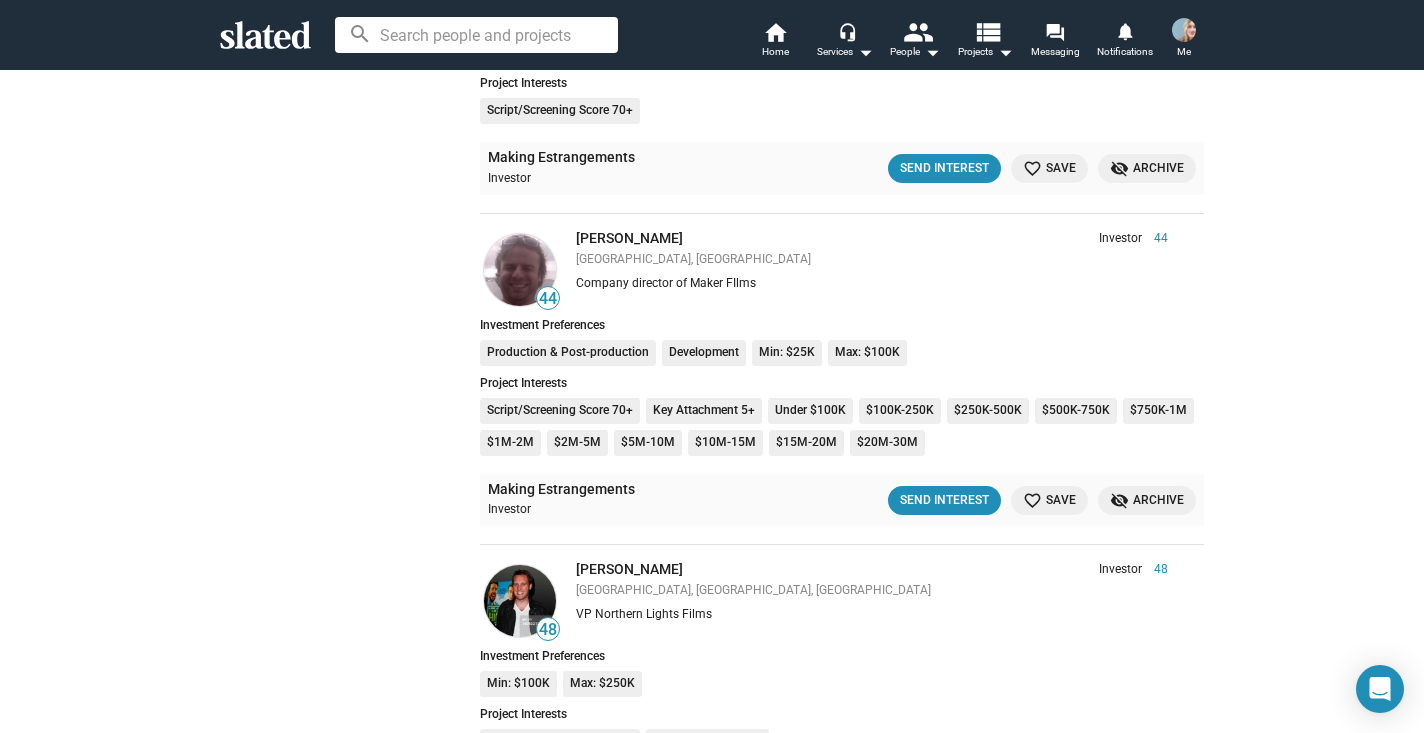 click on "Send Interest" 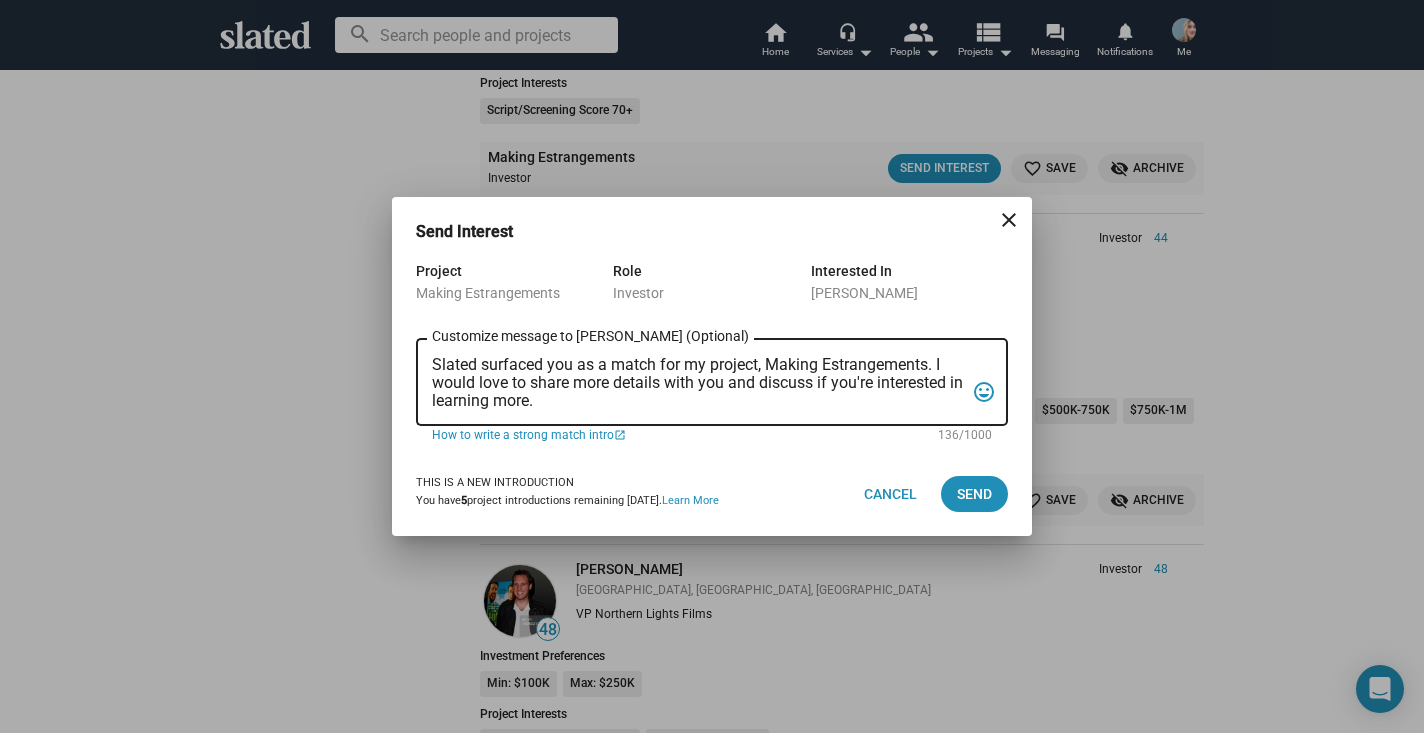 drag, startPoint x: 569, startPoint y: 415, endPoint x: 397, endPoint y: 373, distance: 177.05367 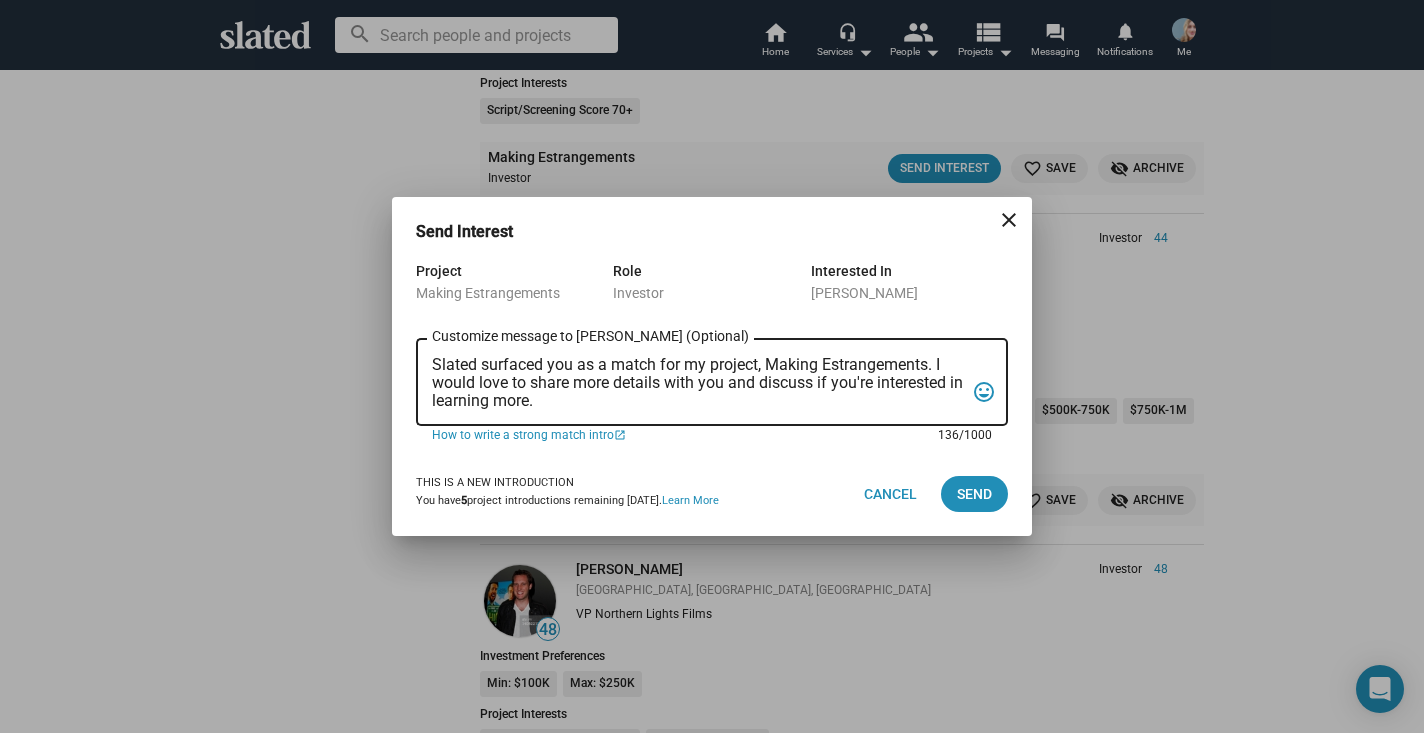 drag, startPoint x: 558, startPoint y: 399, endPoint x: 413, endPoint y: 352, distance: 152.42703 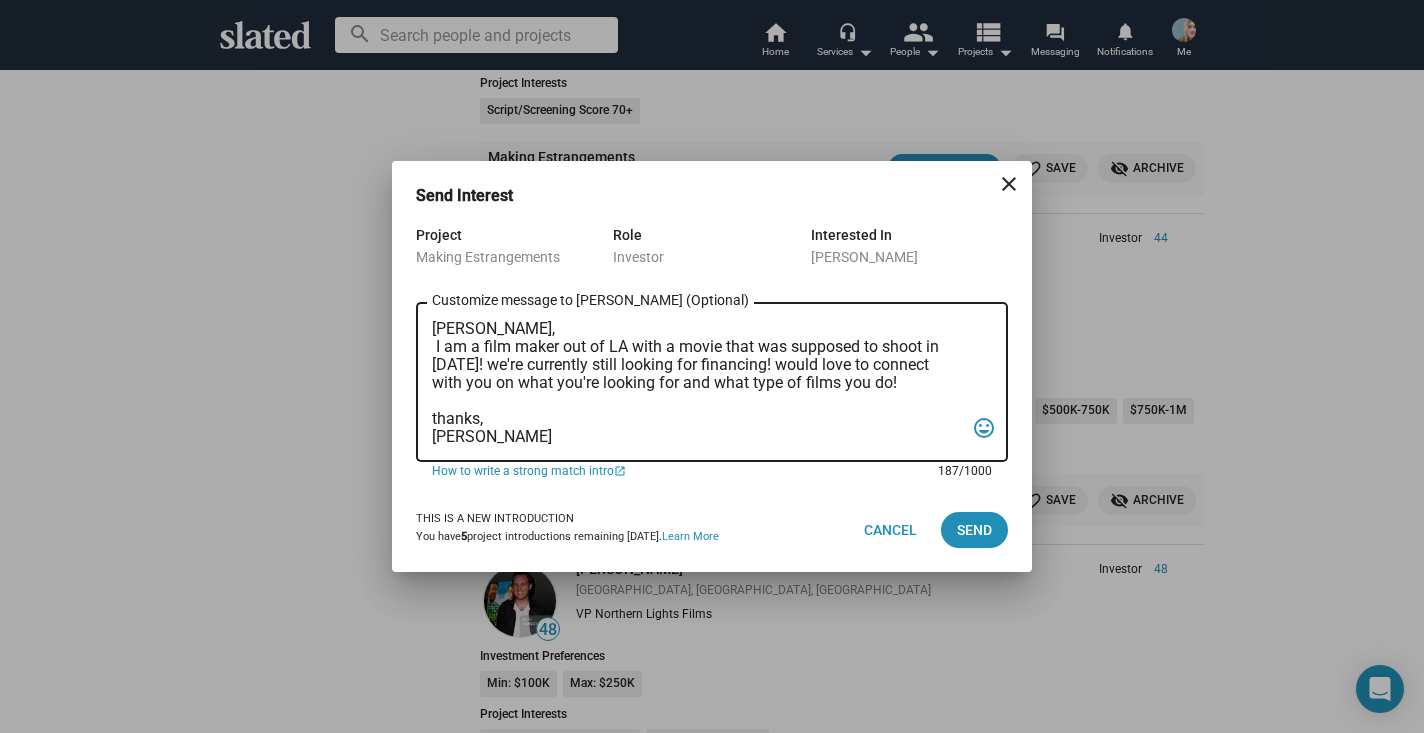 click on "Erik,
I am a film maker out of LA with a movie that was supposed to shoot in 2026! we're currently still looking for financing! would love to connect  with you on what you're looking for and what type of films you do!
thanks,
Rachel" at bounding box center (698, 383) 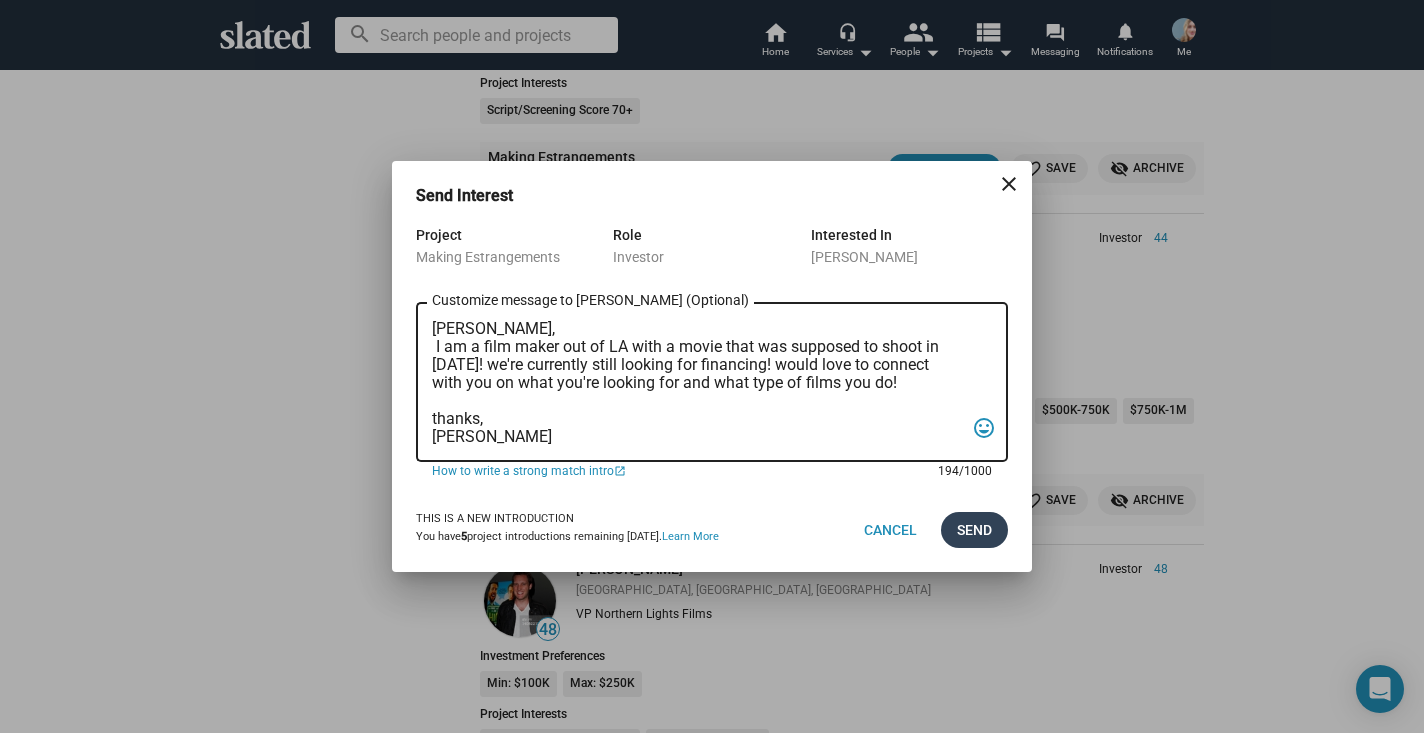 type on "Erik,
I am a film maker out of LA with a movie that was supposed to shoot in 2026! we're currently still looking for financing! would love to connect  with you on what you're looking for and what type of films you do!
thanks,
Rachel Paulson" 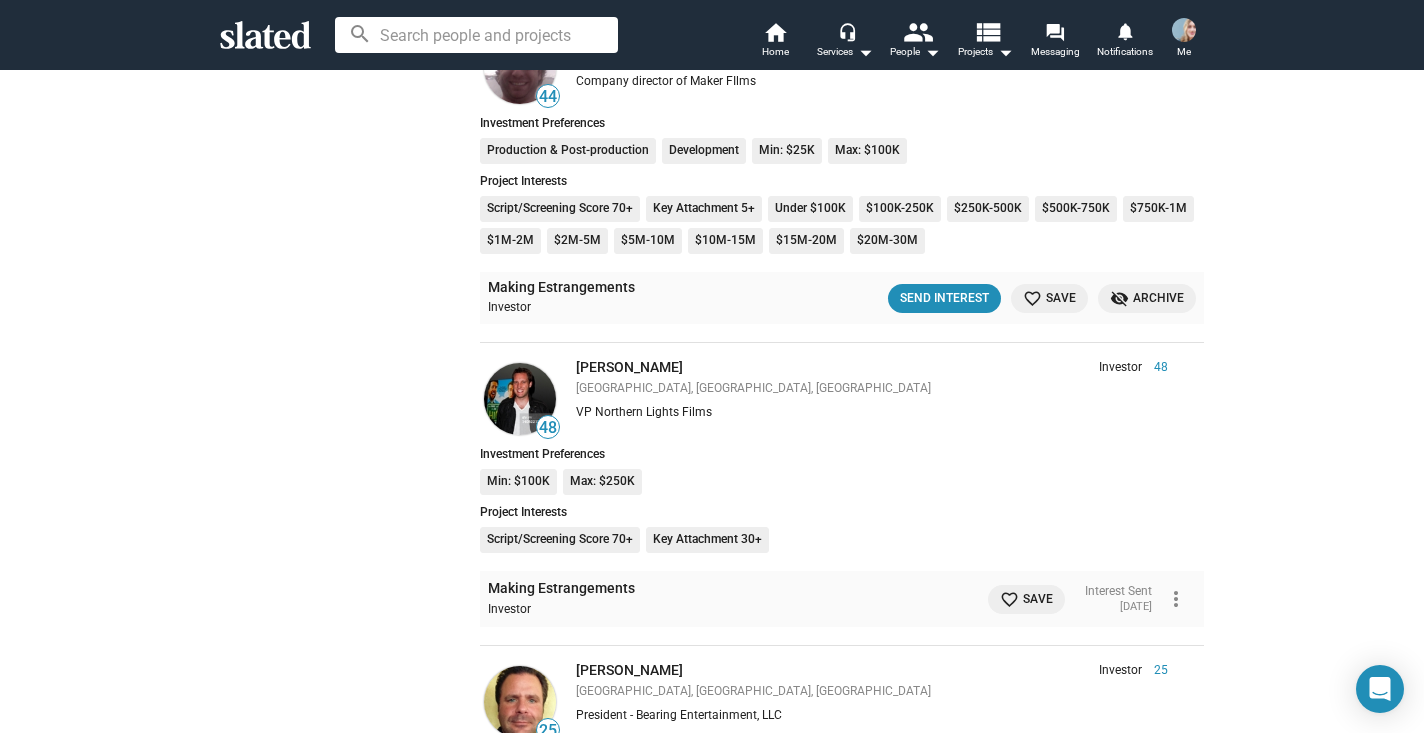 scroll, scrollTop: 11996, scrollLeft: 0, axis: vertical 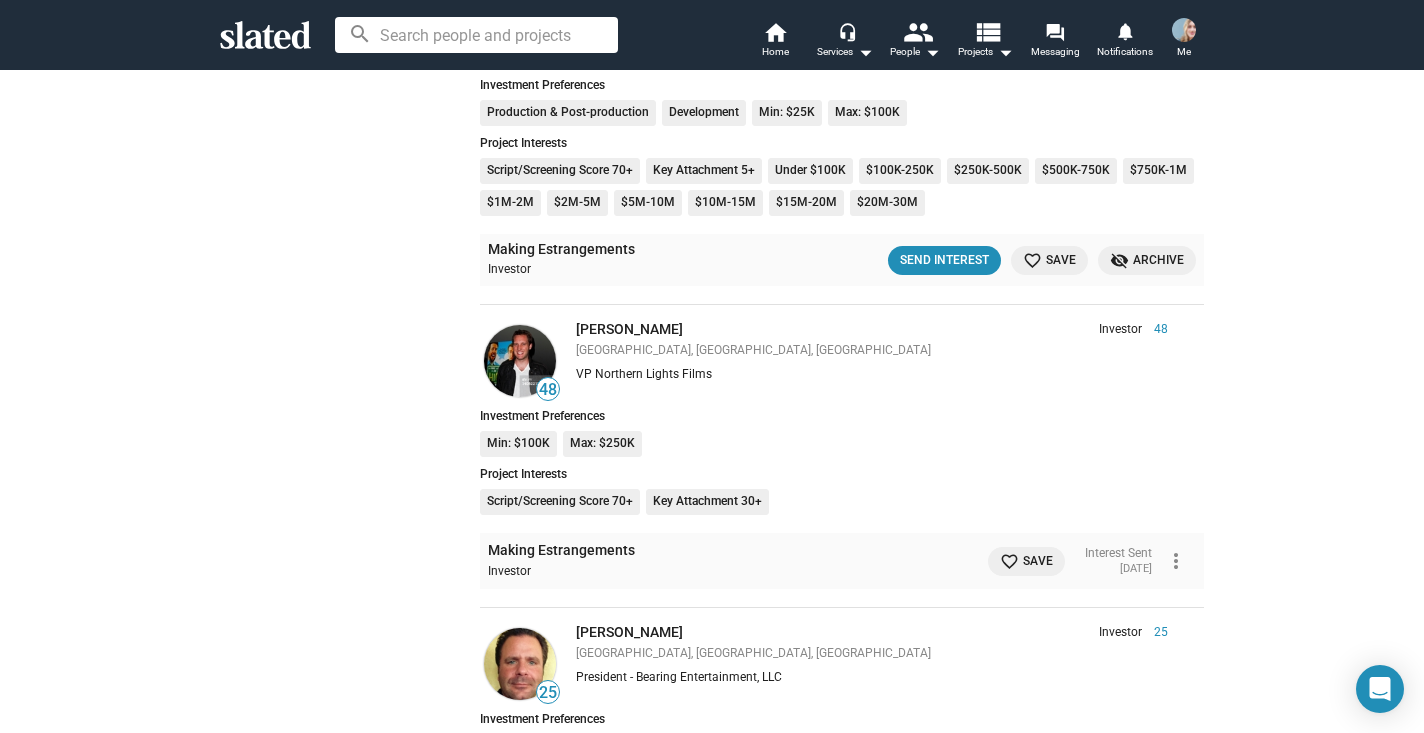 click on "favorite_border Save" 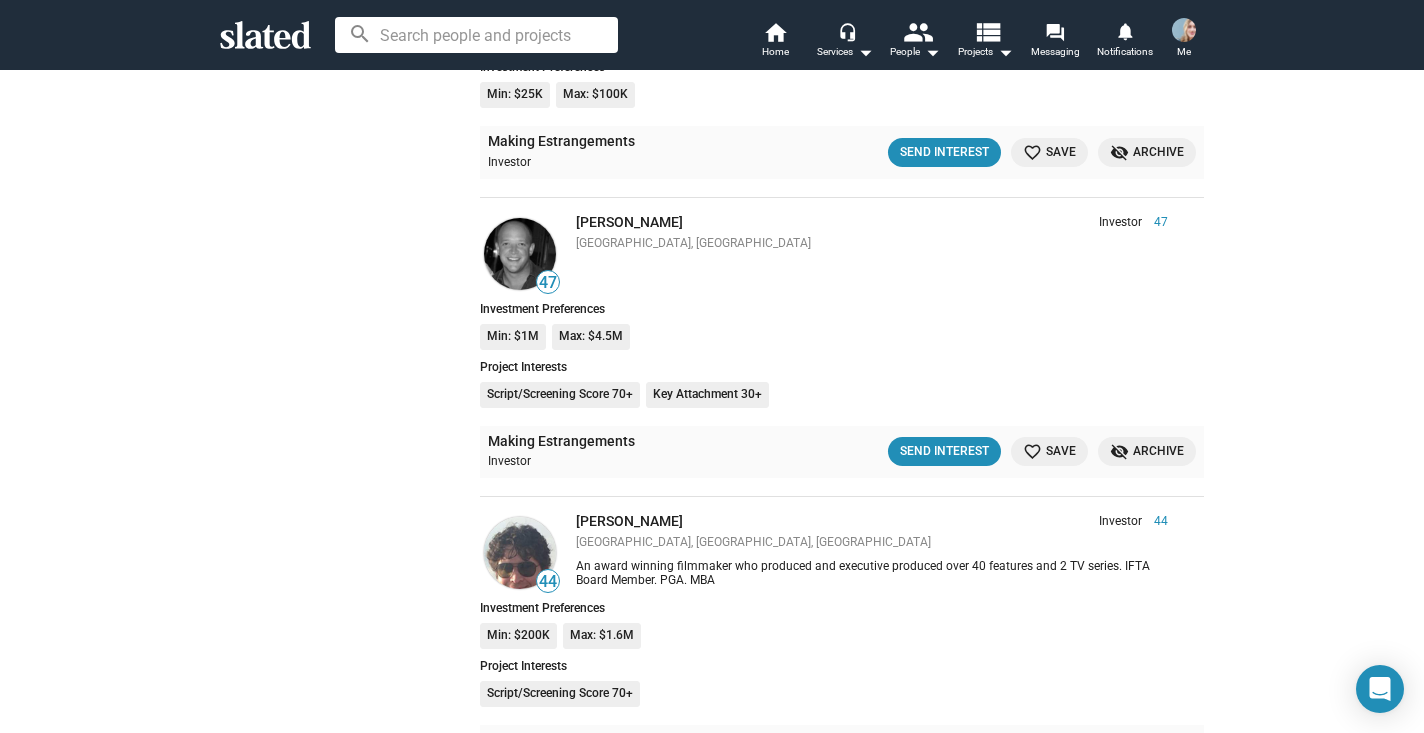 scroll, scrollTop: 12669, scrollLeft: 0, axis: vertical 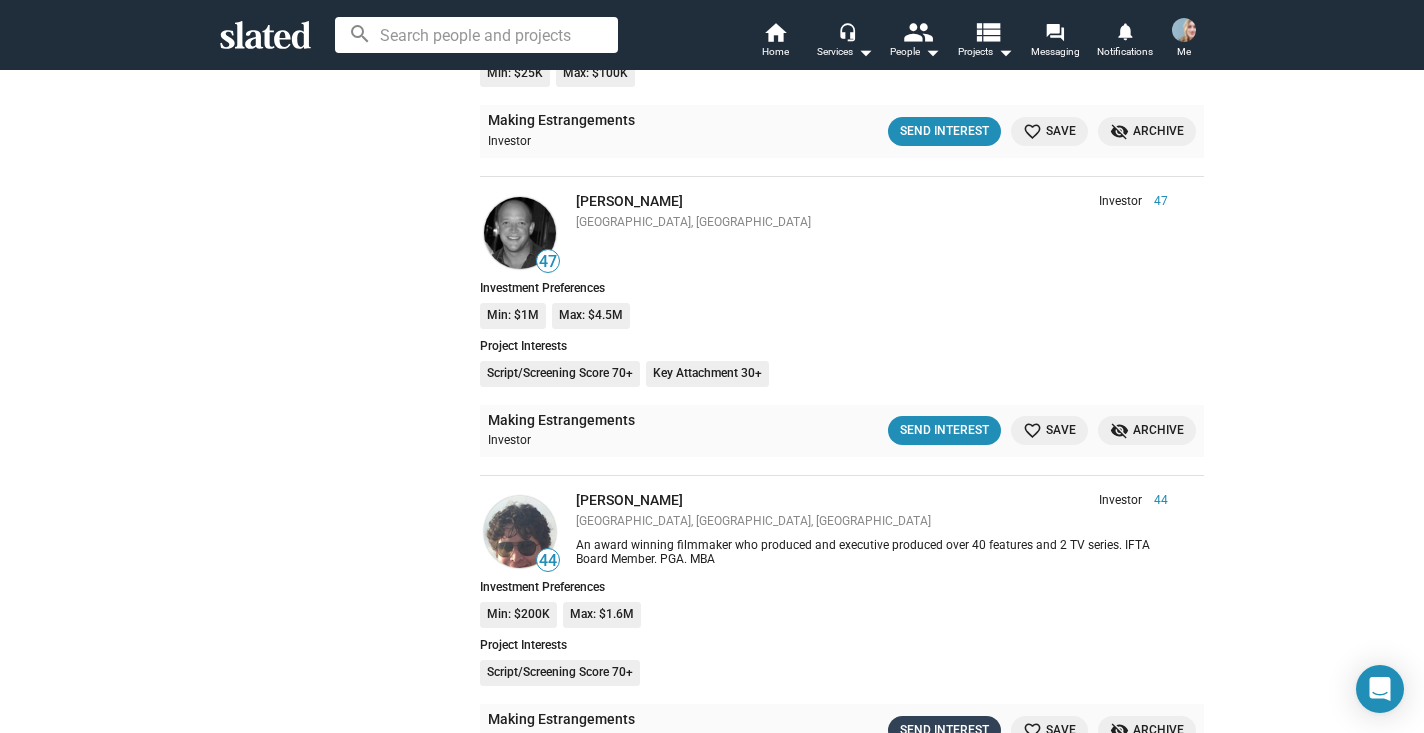 click on "Send Interest" 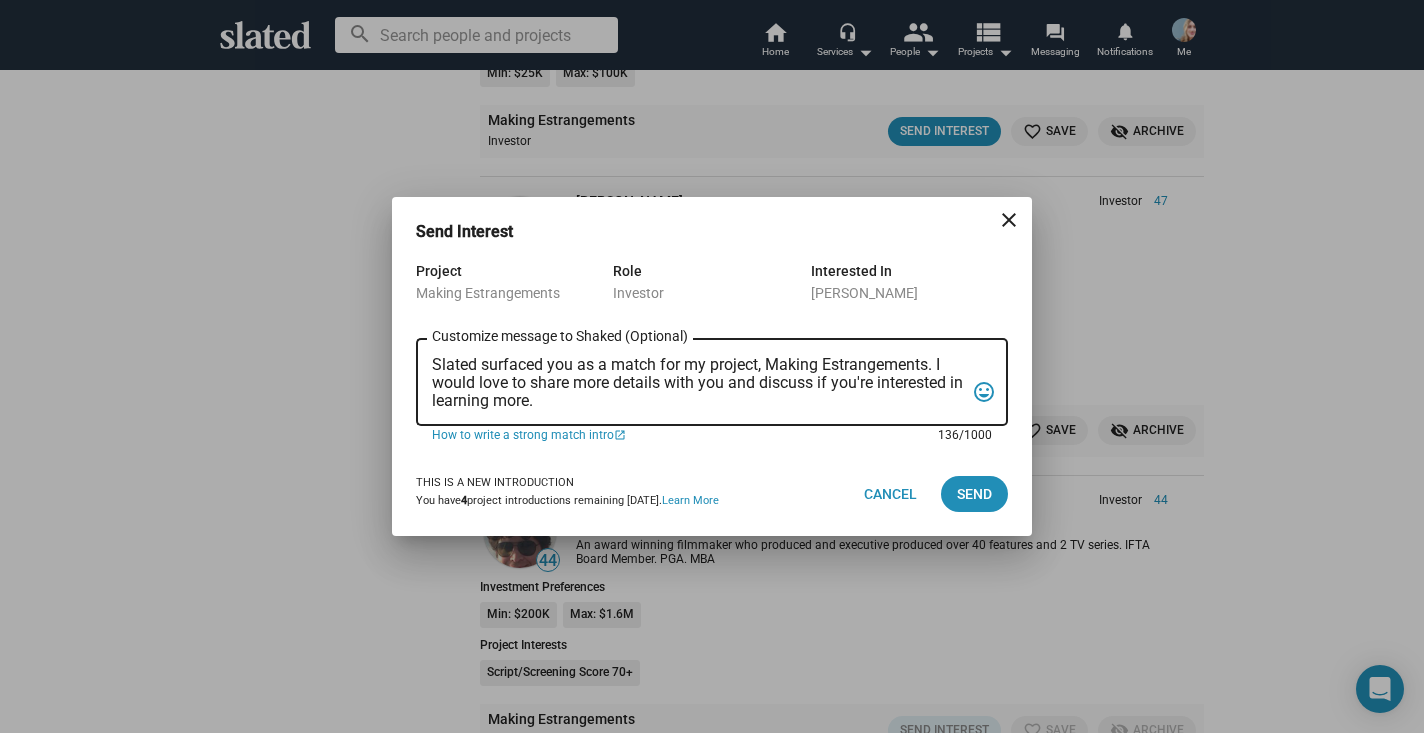 drag, startPoint x: 579, startPoint y: 409, endPoint x: 425, endPoint y: 351, distance: 164.56001 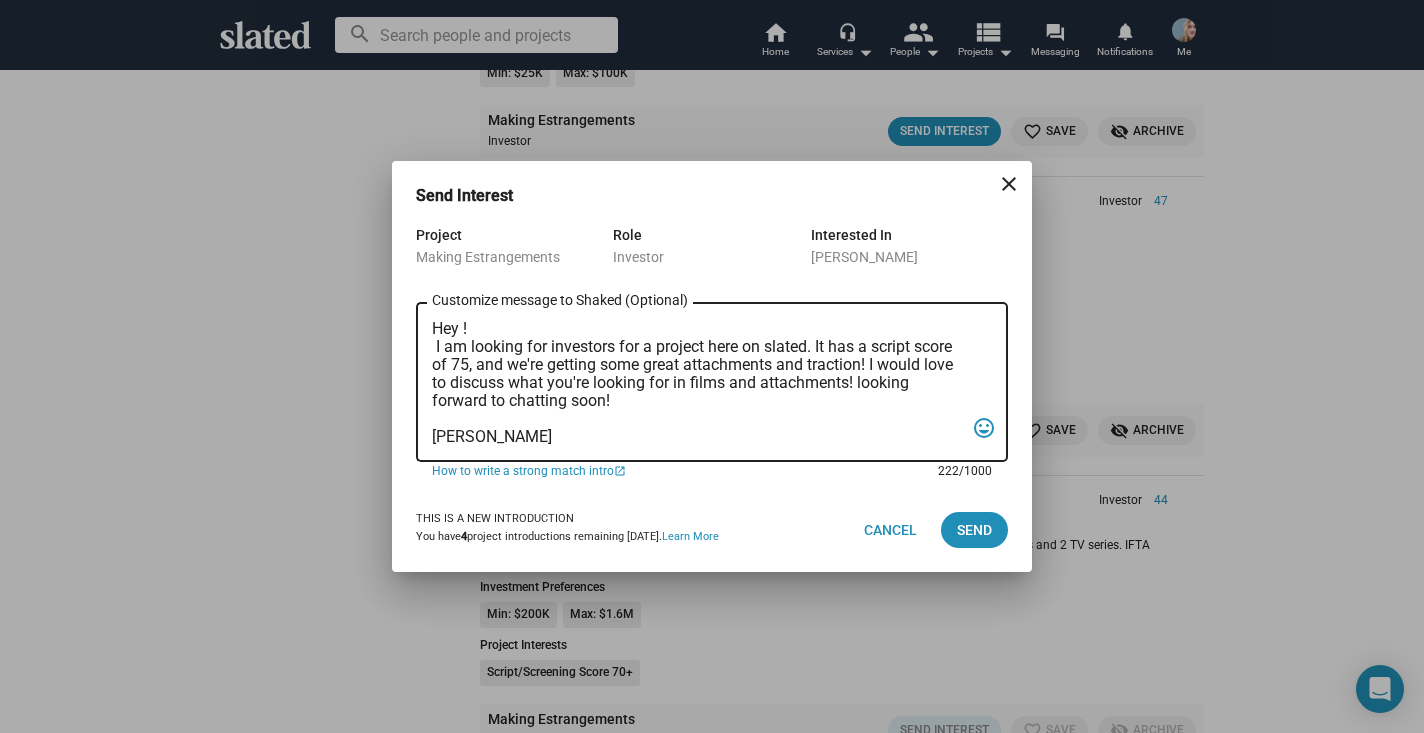 click on "Hey !
I am looking for investors for a project here on slated. It has a script score of 75, and we're getting some great attachments and traction! I would love to discuss what you're looking for in films and attachments! looking forward to chatting soon!
Rachrl Paulson" at bounding box center (698, 383) 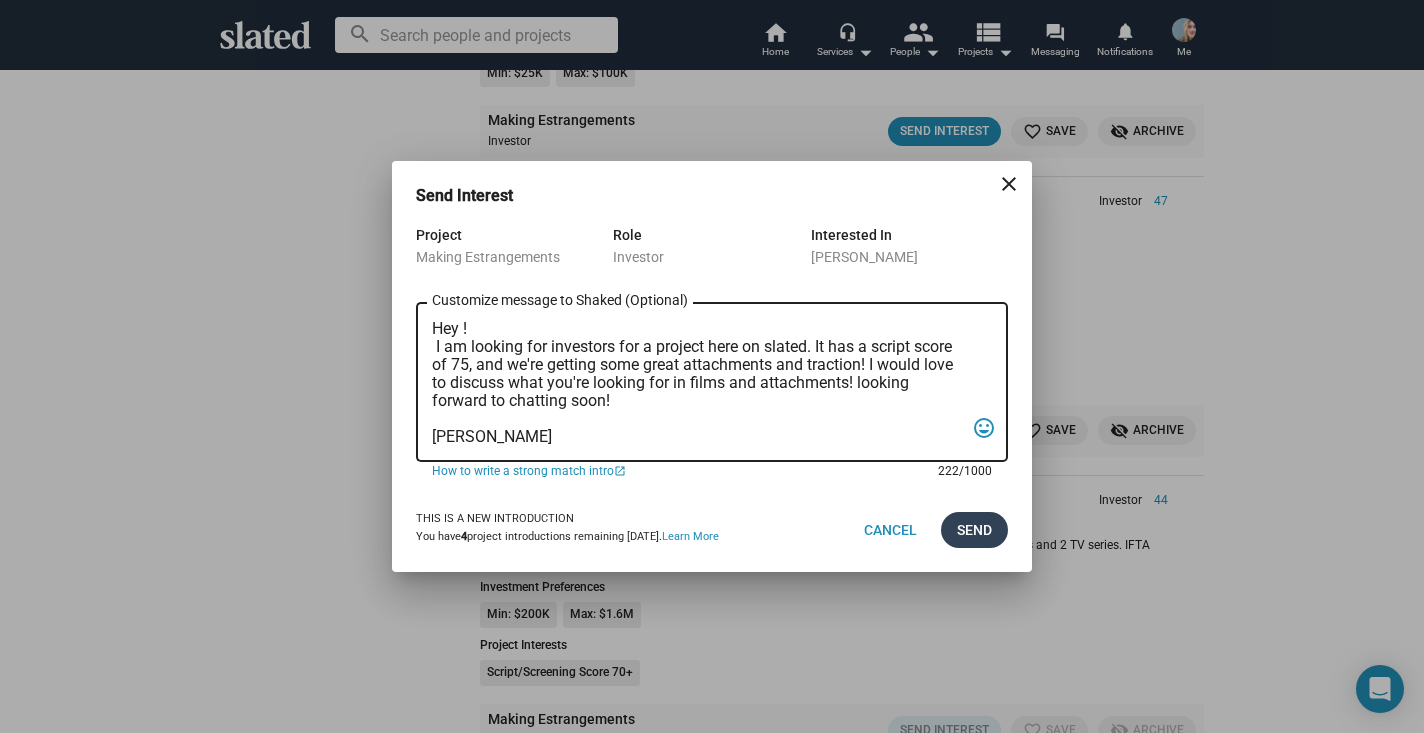 type on "Hey !
I am looking for investors for a project here on slated. It has a script score of 75, and we're getting some great attachments and traction! I would love to discuss what you're looking for in films and attachments! looking forward to chatting soon!
Rachel Paulson" 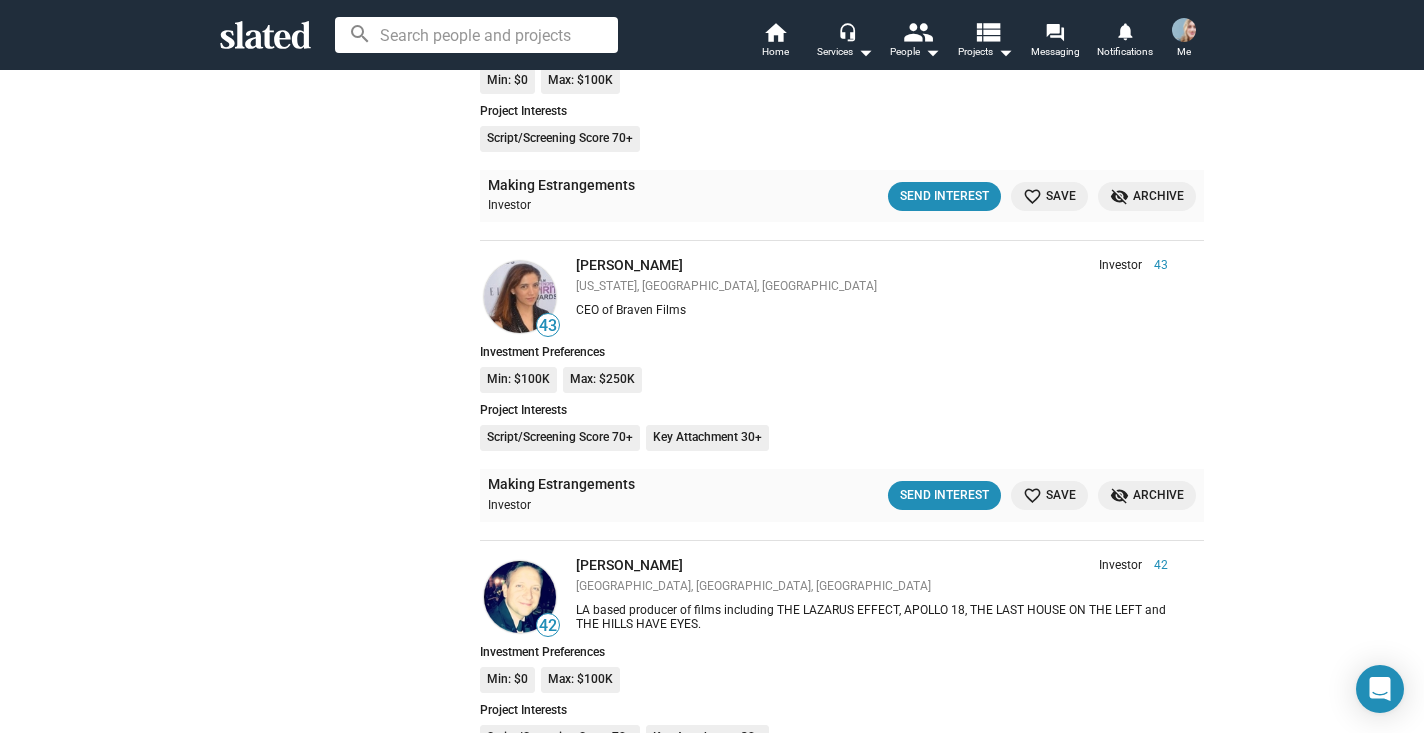 scroll, scrollTop: 14751, scrollLeft: 0, axis: vertical 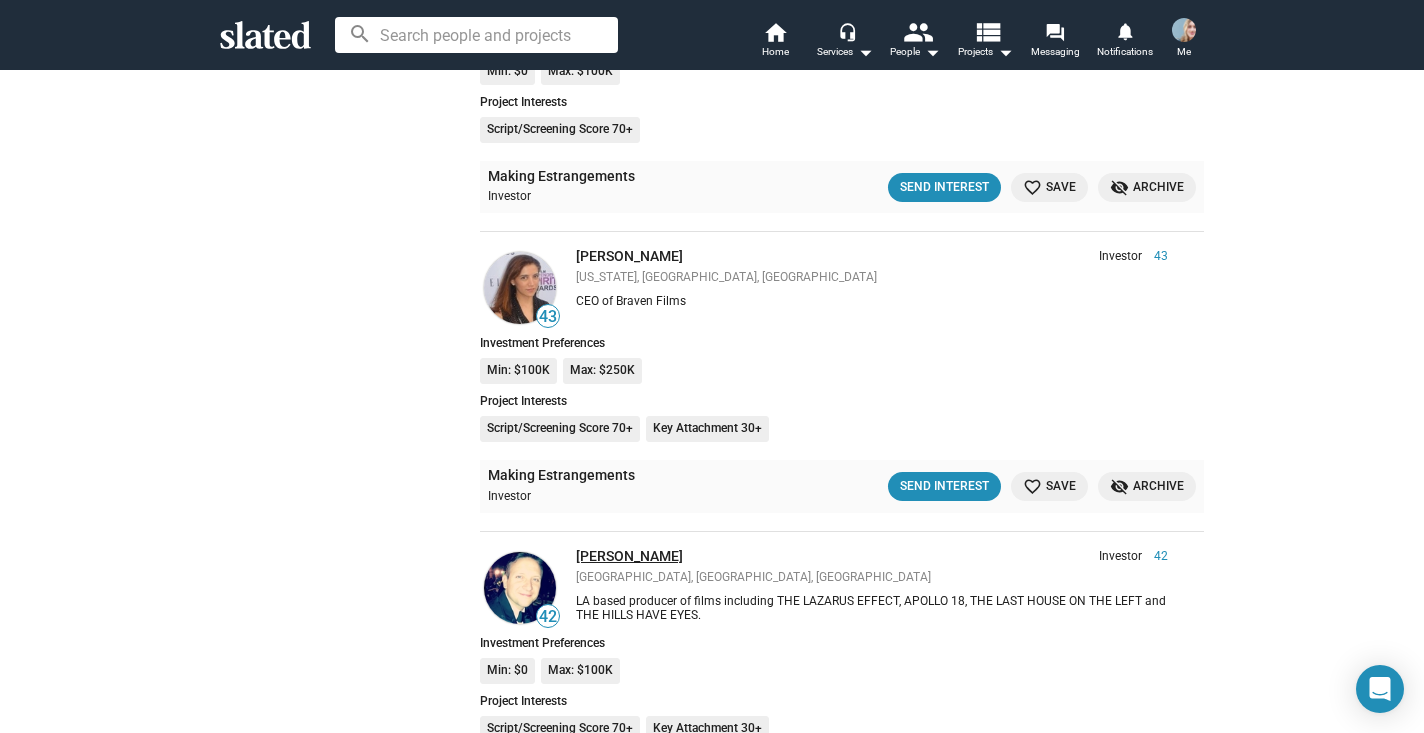 click on "[PERSON_NAME]" 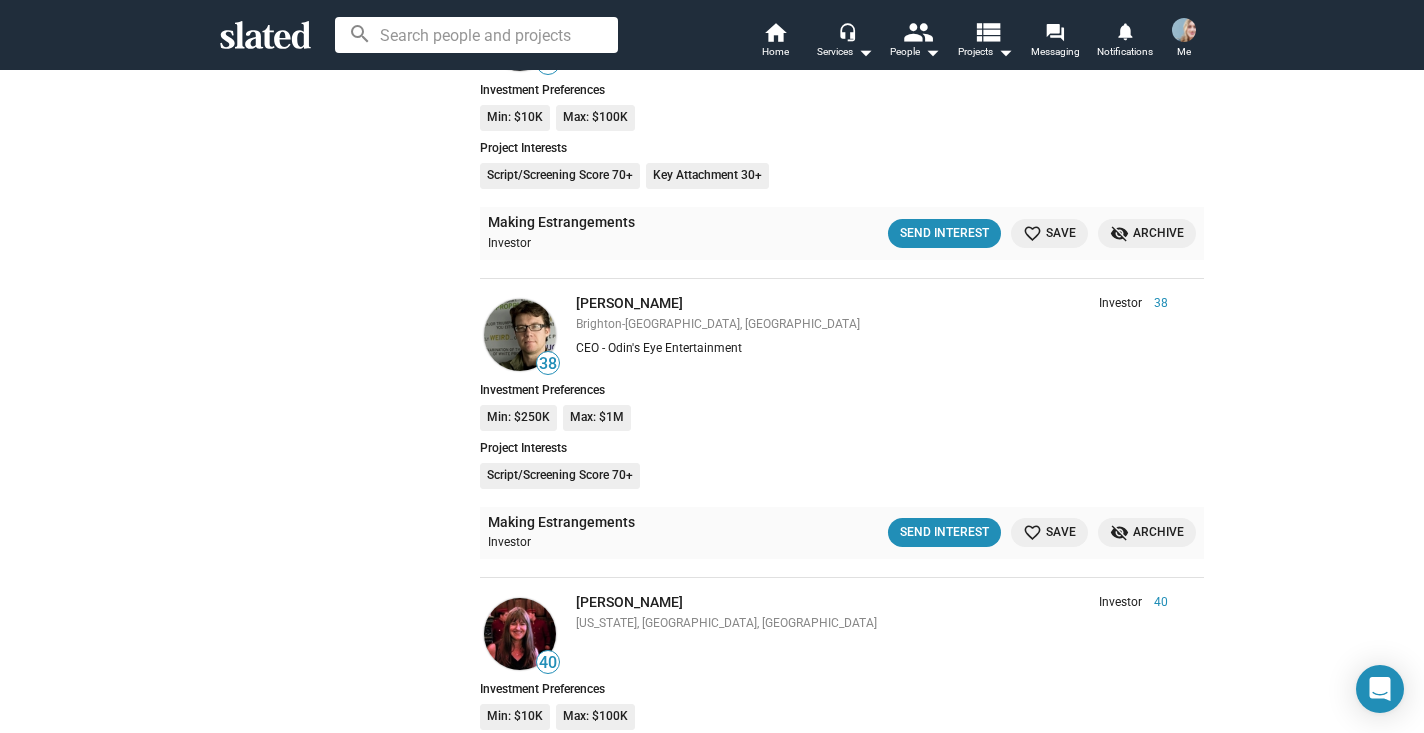 scroll, scrollTop: 16803, scrollLeft: 0, axis: vertical 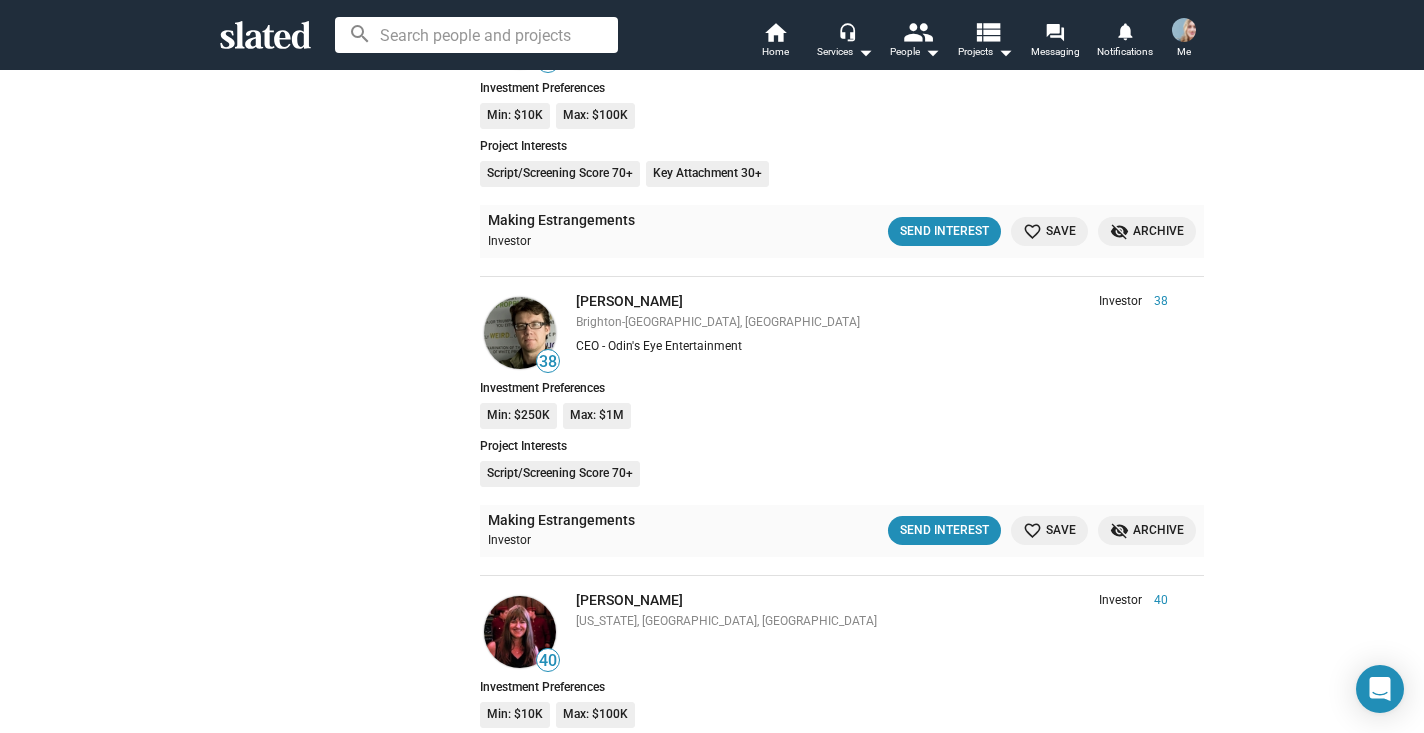 click on "Send Interest" 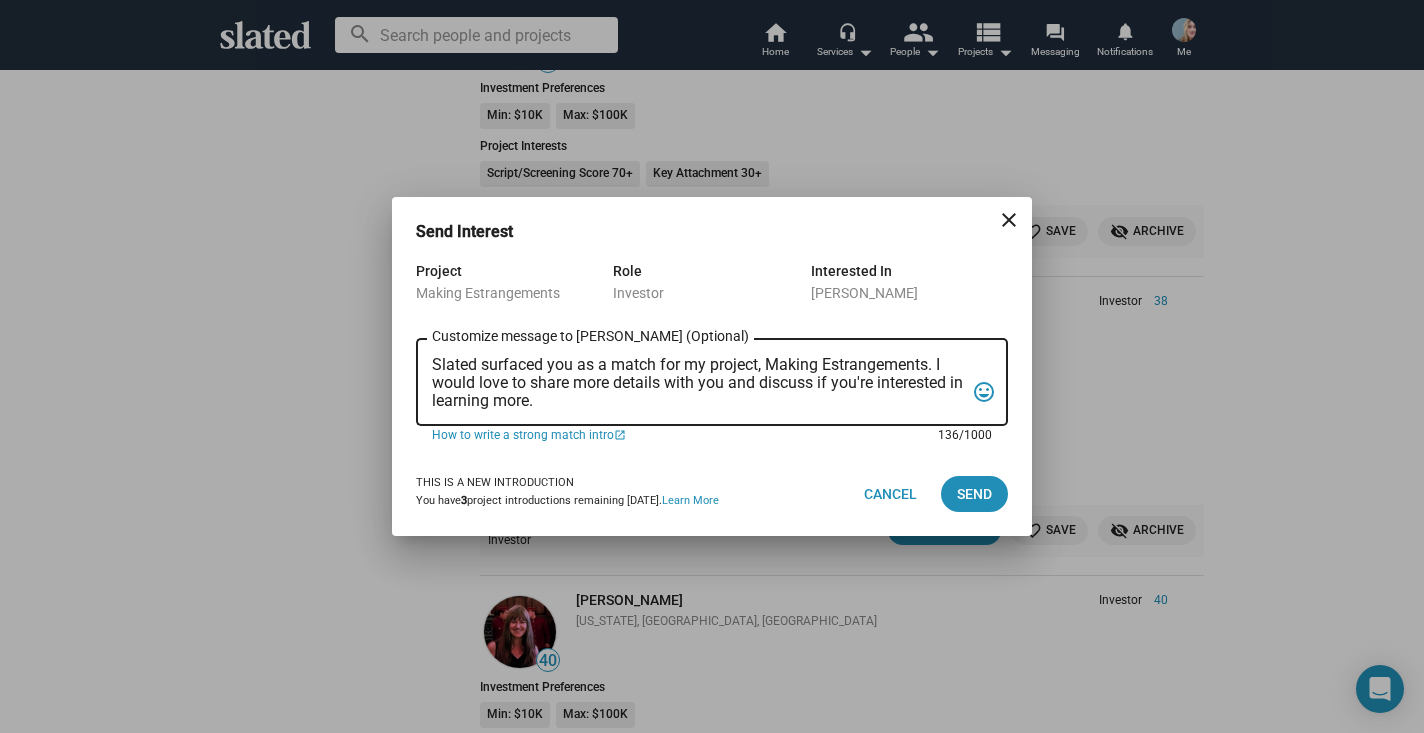 drag, startPoint x: 587, startPoint y: 399, endPoint x: 396, endPoint y: 337, distance: 200.81085 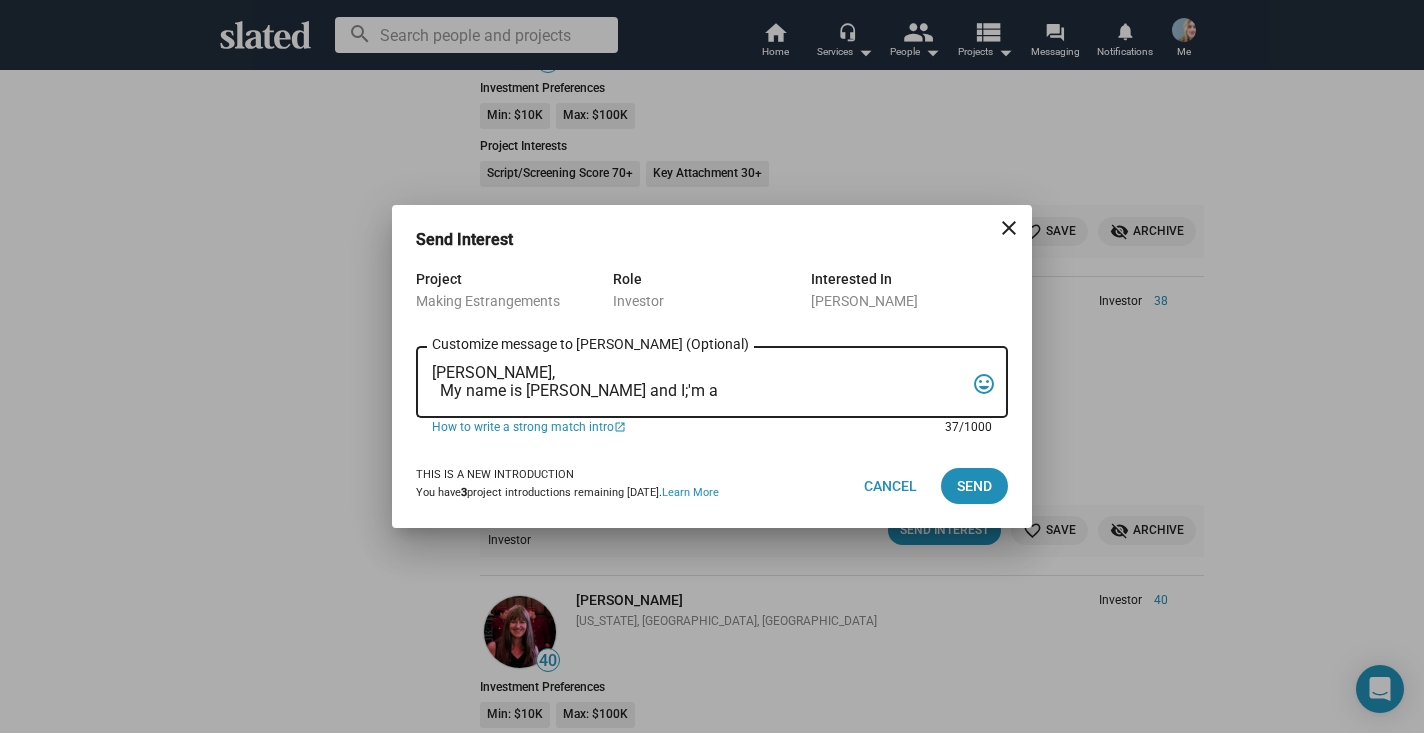 type on "Gretchen,
My name is Rachel Paulson and I;'m a" 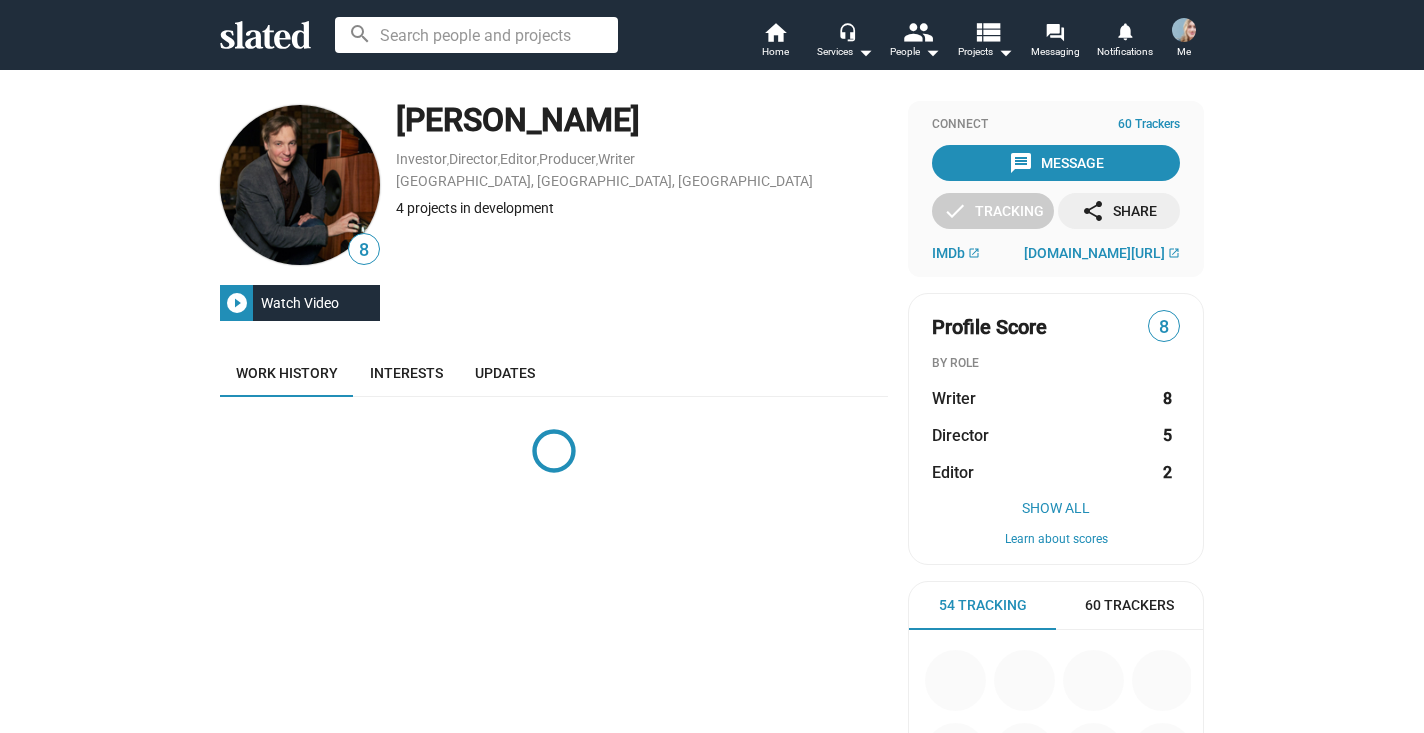 scroll, scrollTop: 0, scrollLeft: 0, axis: both 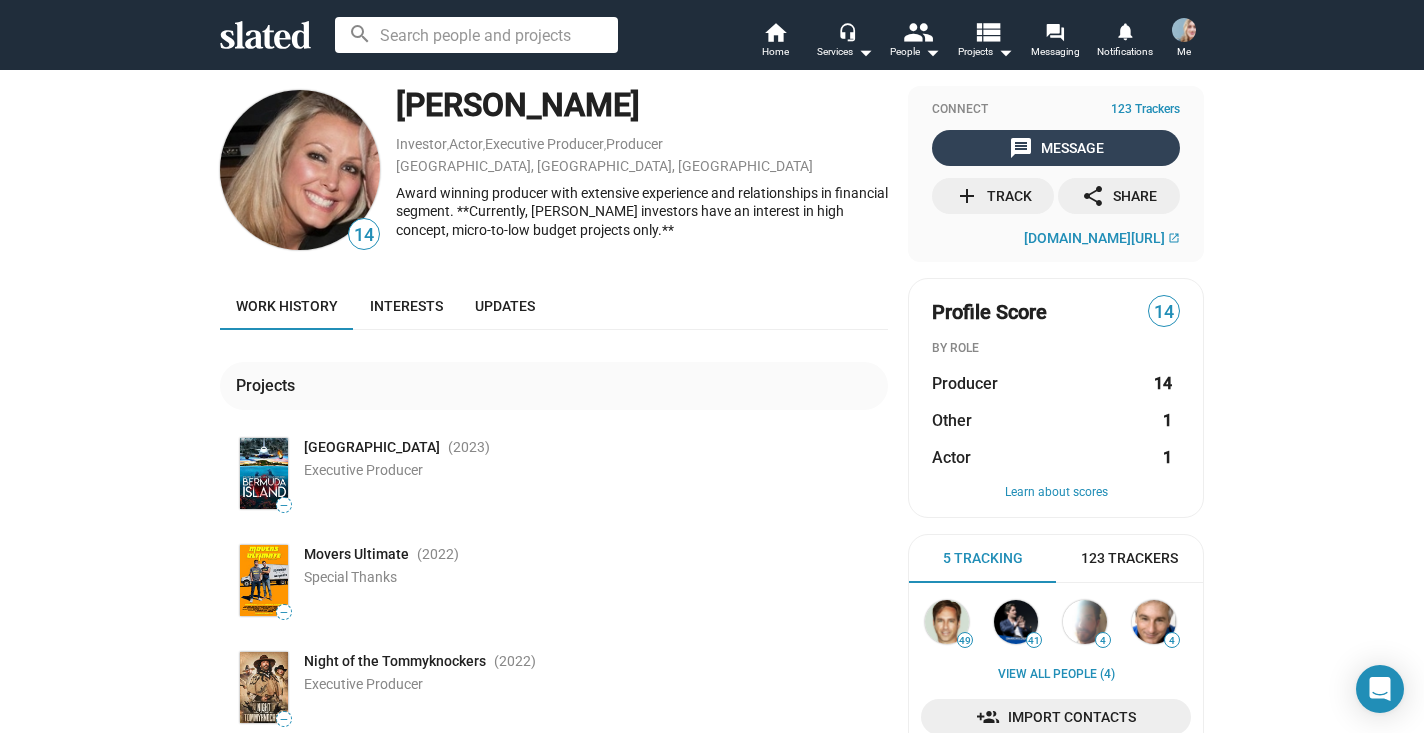 click on "message  Message" 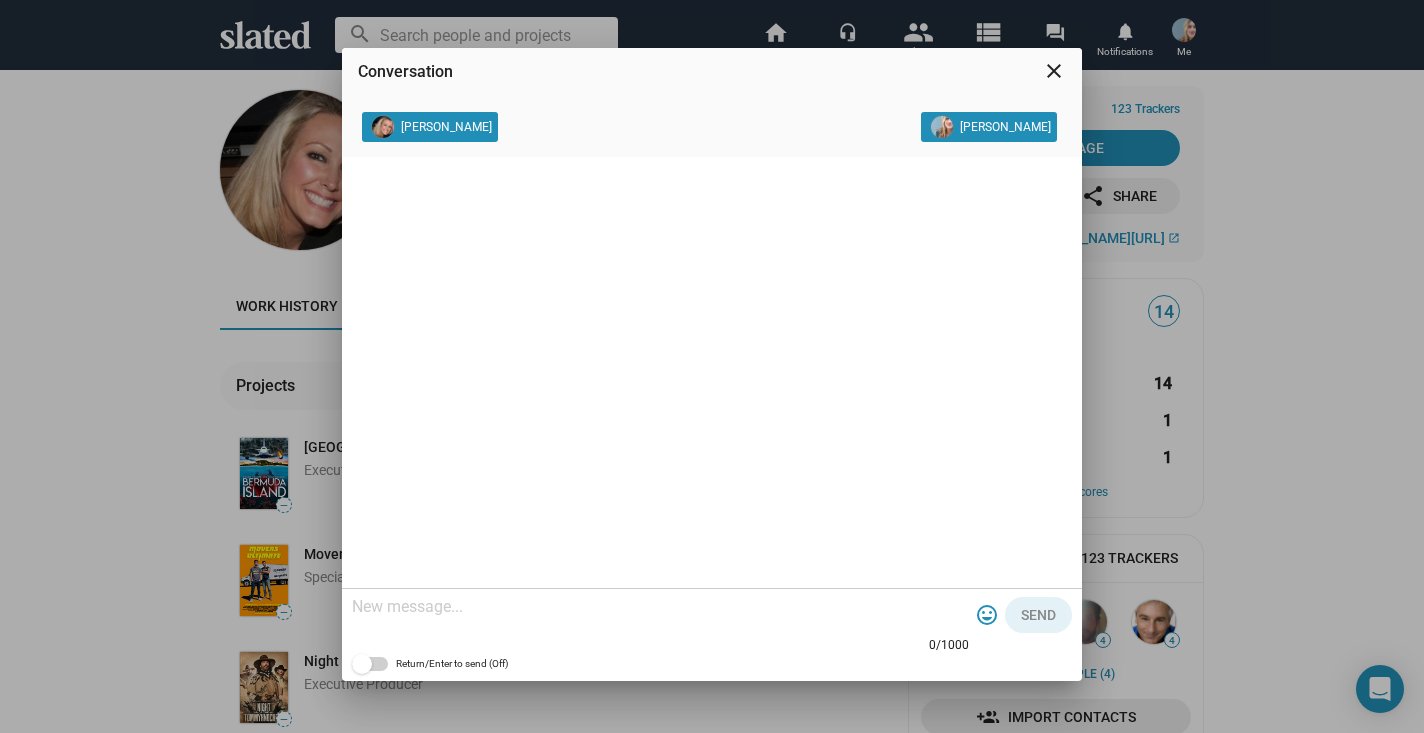 click at bounding box center (660, 607) 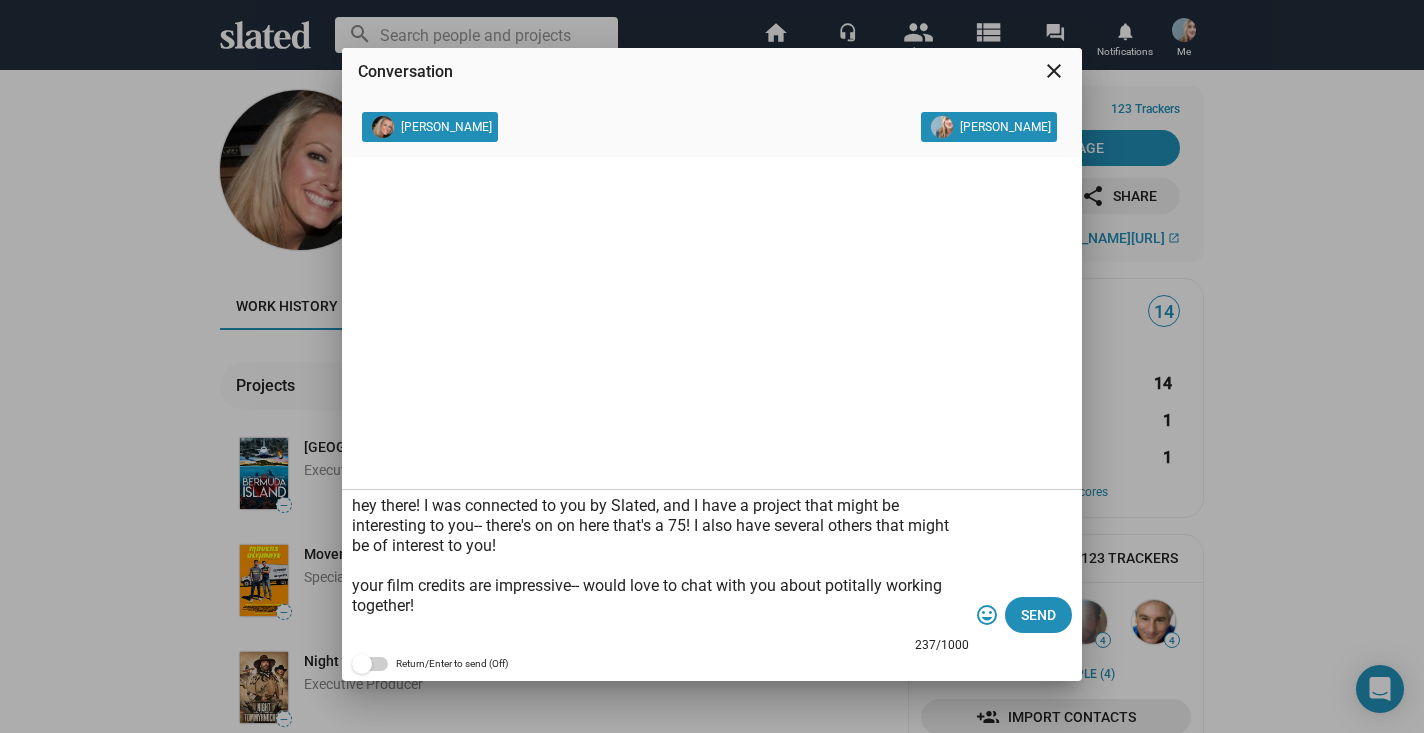 scroll, scrollTop: 19, scrollLeft: 0, axis: vertical 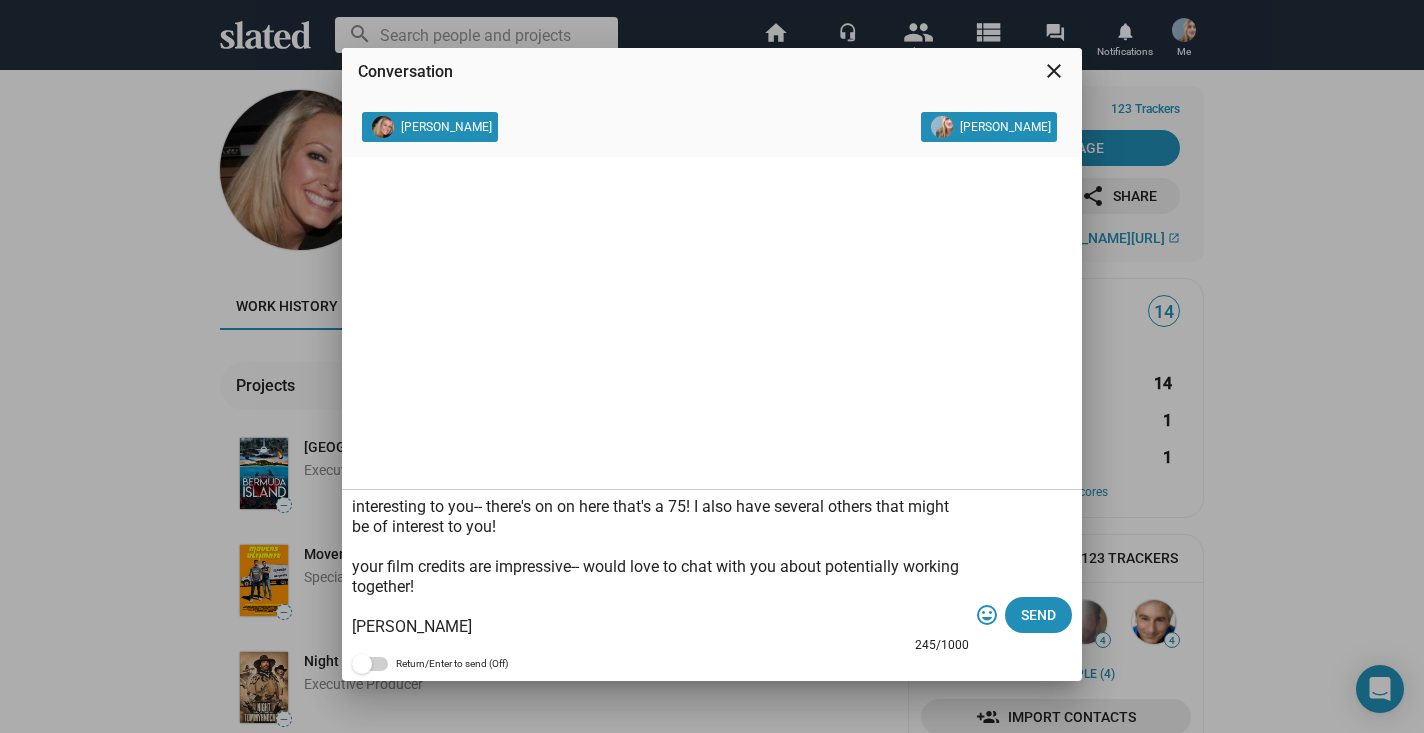click on "hey there! I was connected to you by Slated, and I have a project that might be interesting to you-- there's on on here that's a 75! I also have several others that might be of interest to you!
your film credits are impressive-- would love to chat with you about potentially working together!
Rachel" at bounding box center (660, 566) 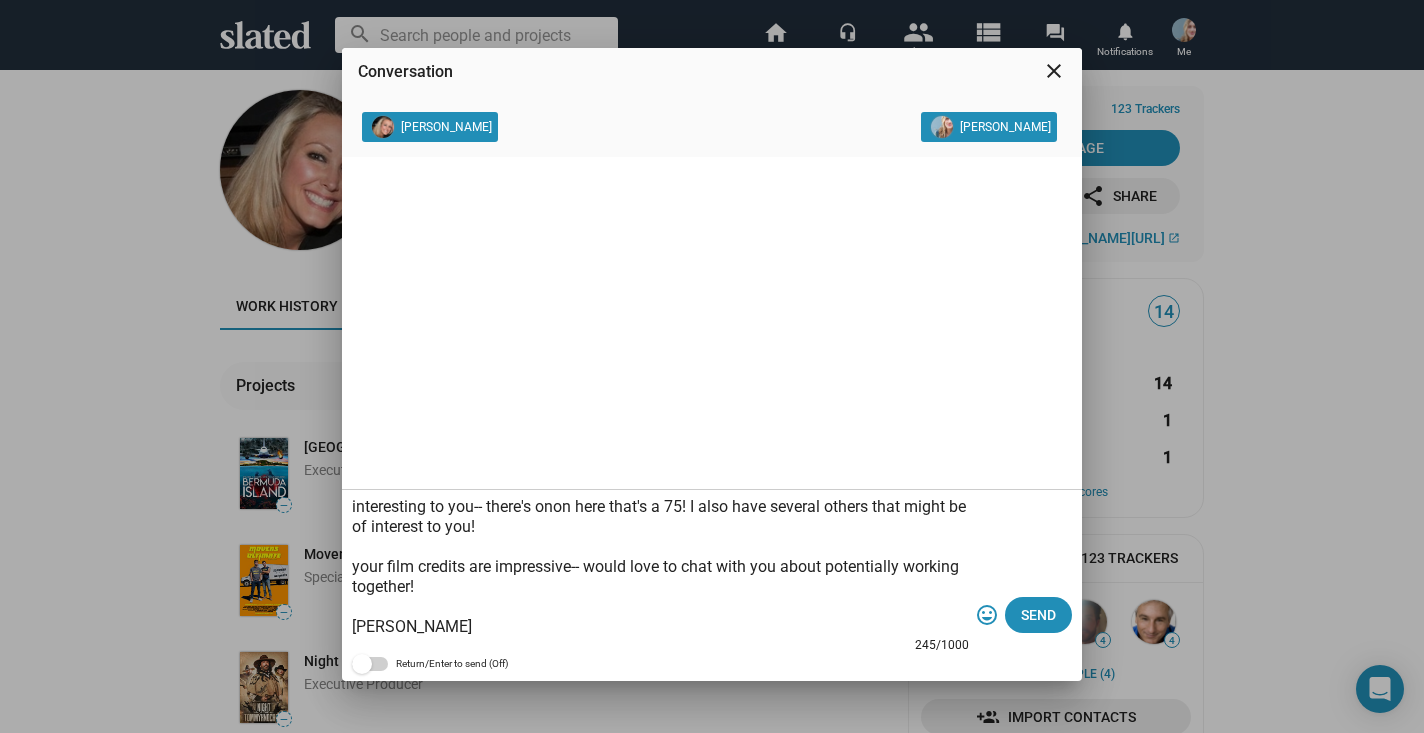 scroll, scrollTop: 18, scrollLeft: 0, axis: vertical 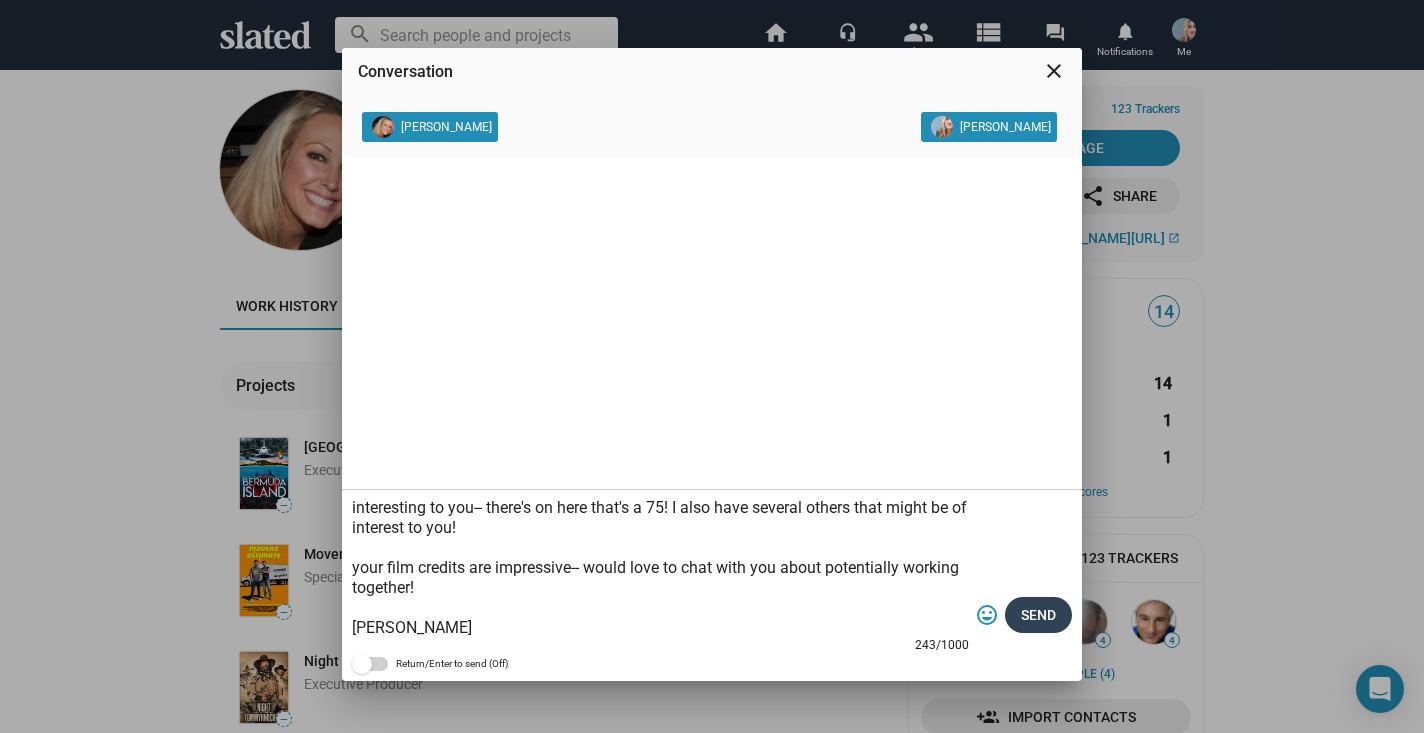 type on "hey there! I was connected to you by Slated, and I have a project that might be interesting to you-- there's on here that's a 75! I also have several others that might be of interest to you!
your film credits are impressive-- would love to chat with you about potentially working together!
Rachel" 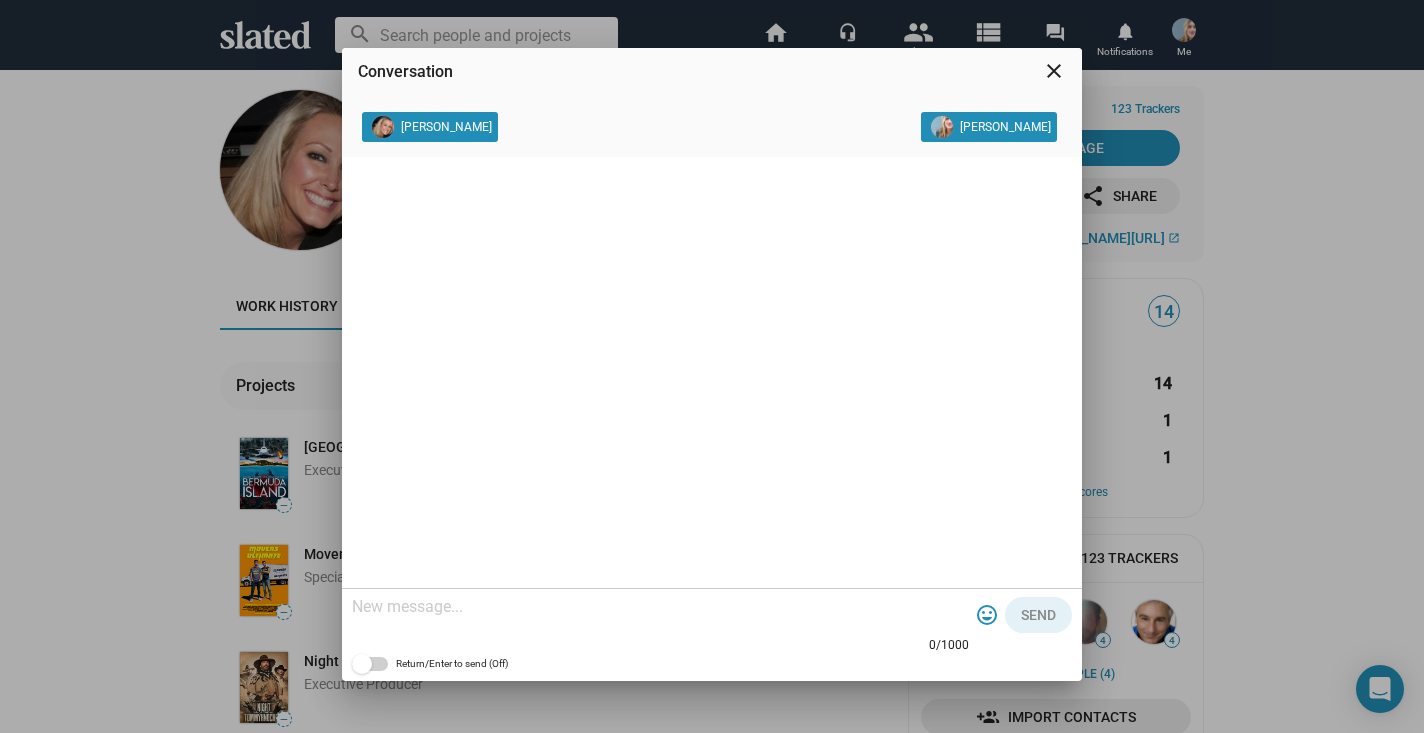 scroll, scrollTop: 0, scrollLeft: 0, axis: both 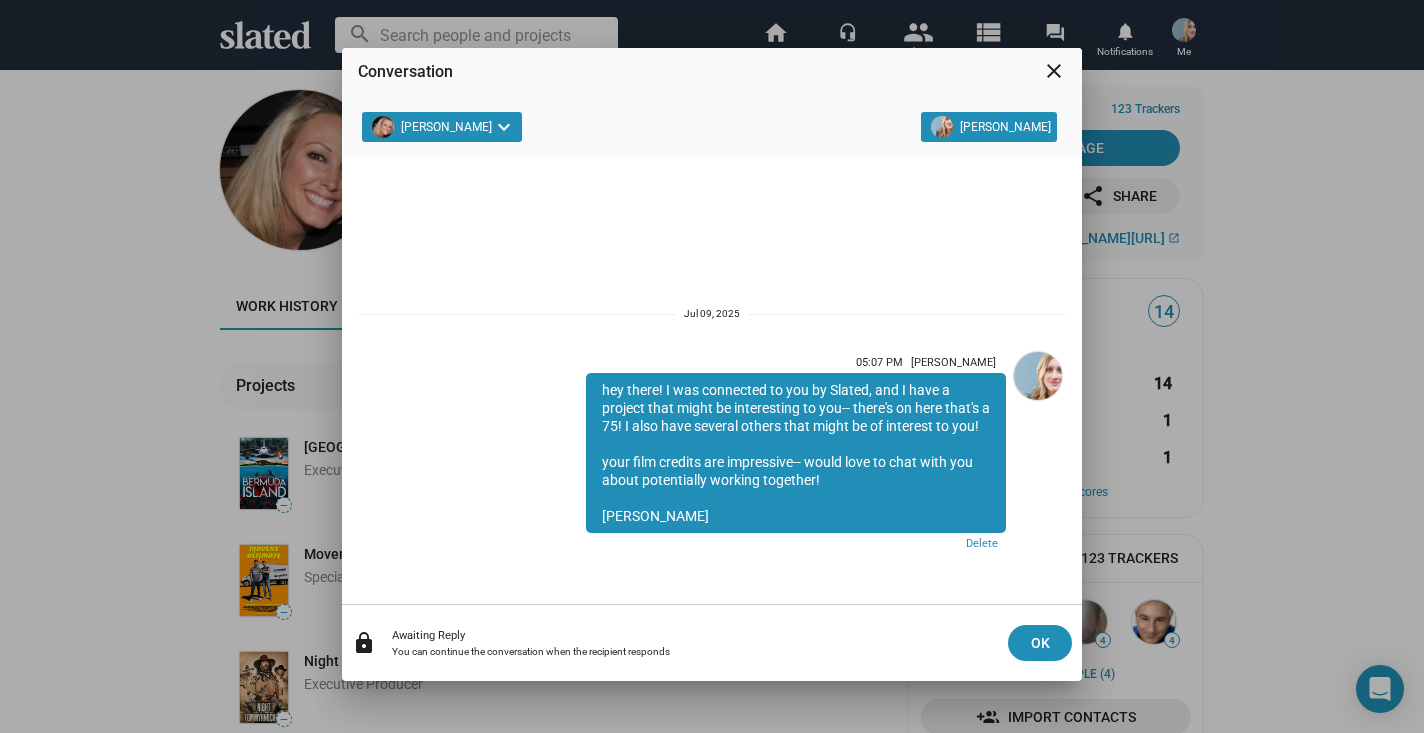 click on "close" at bounding box center [1054, 71] 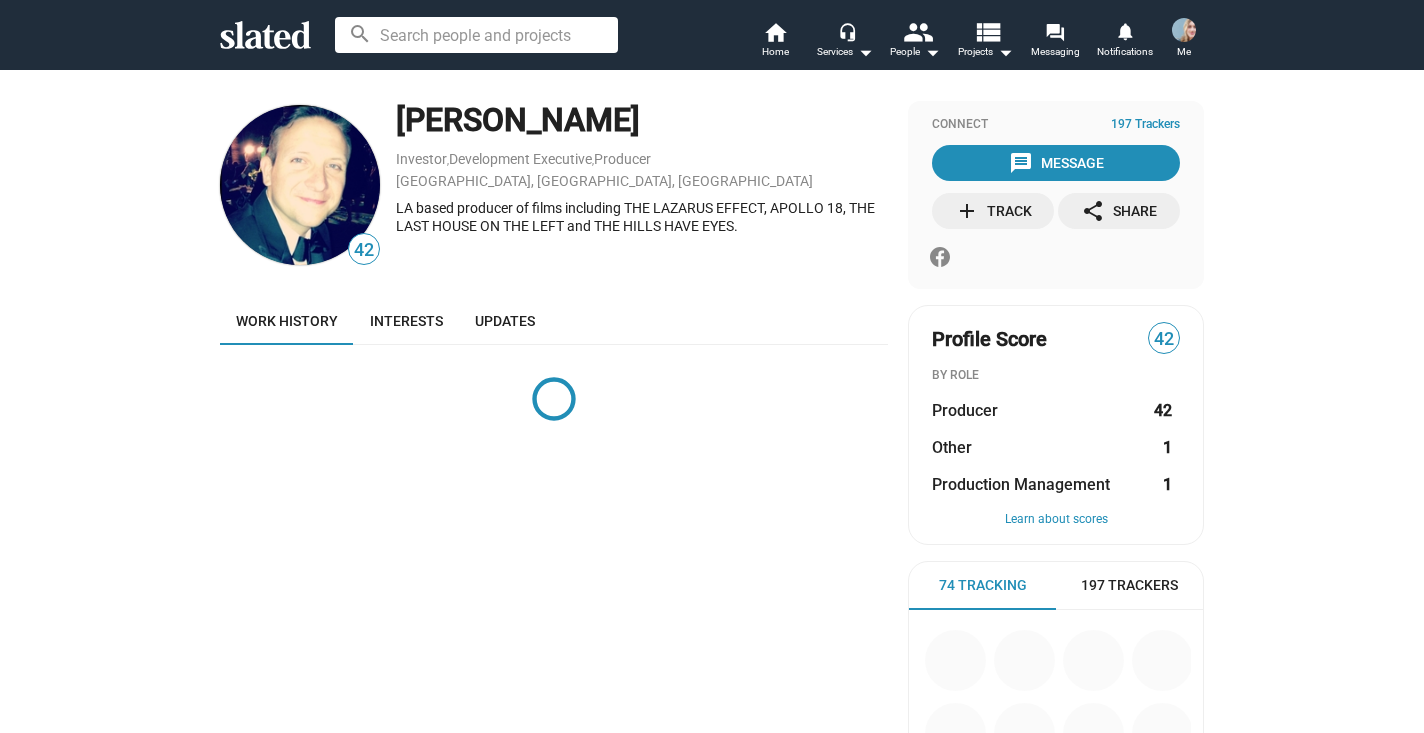 scroll, scrollTop: 0, scrollLeft: 0, axis: both 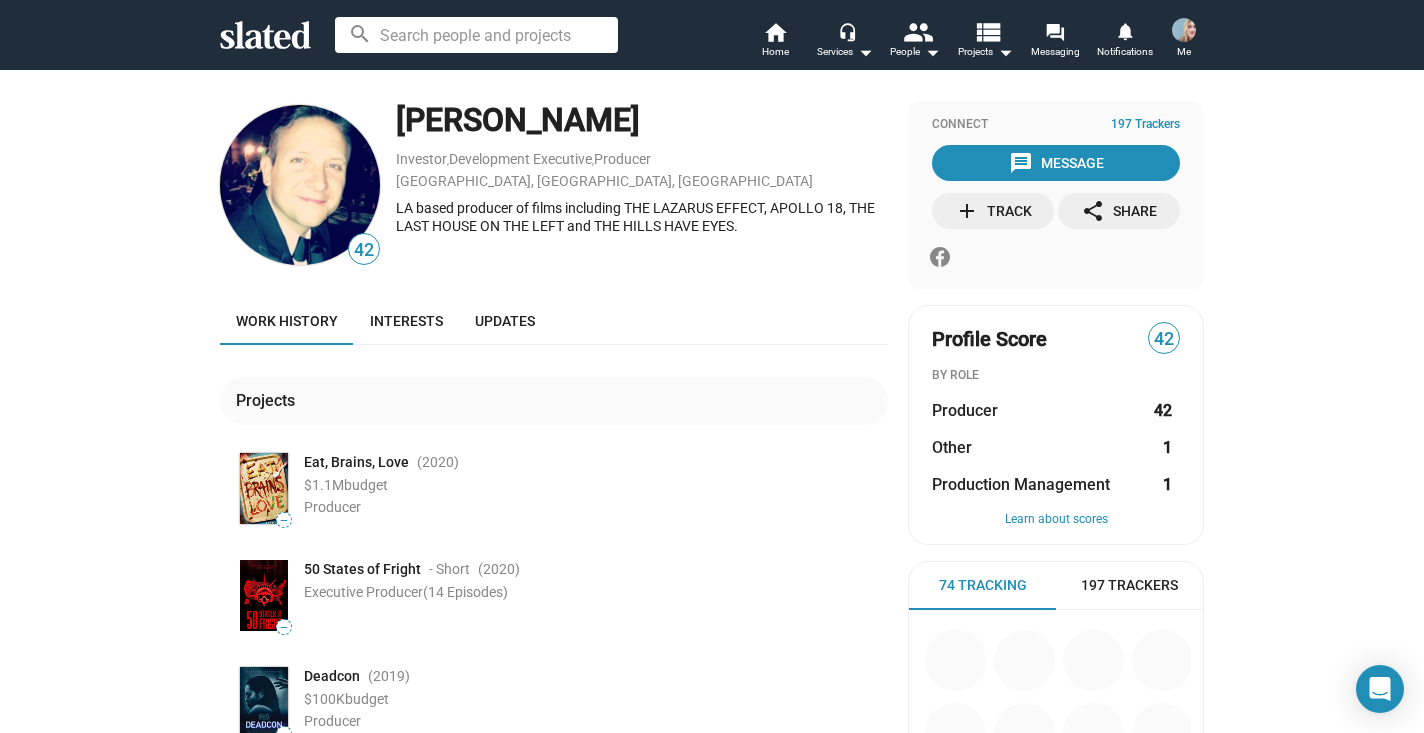 click on "add  Track" 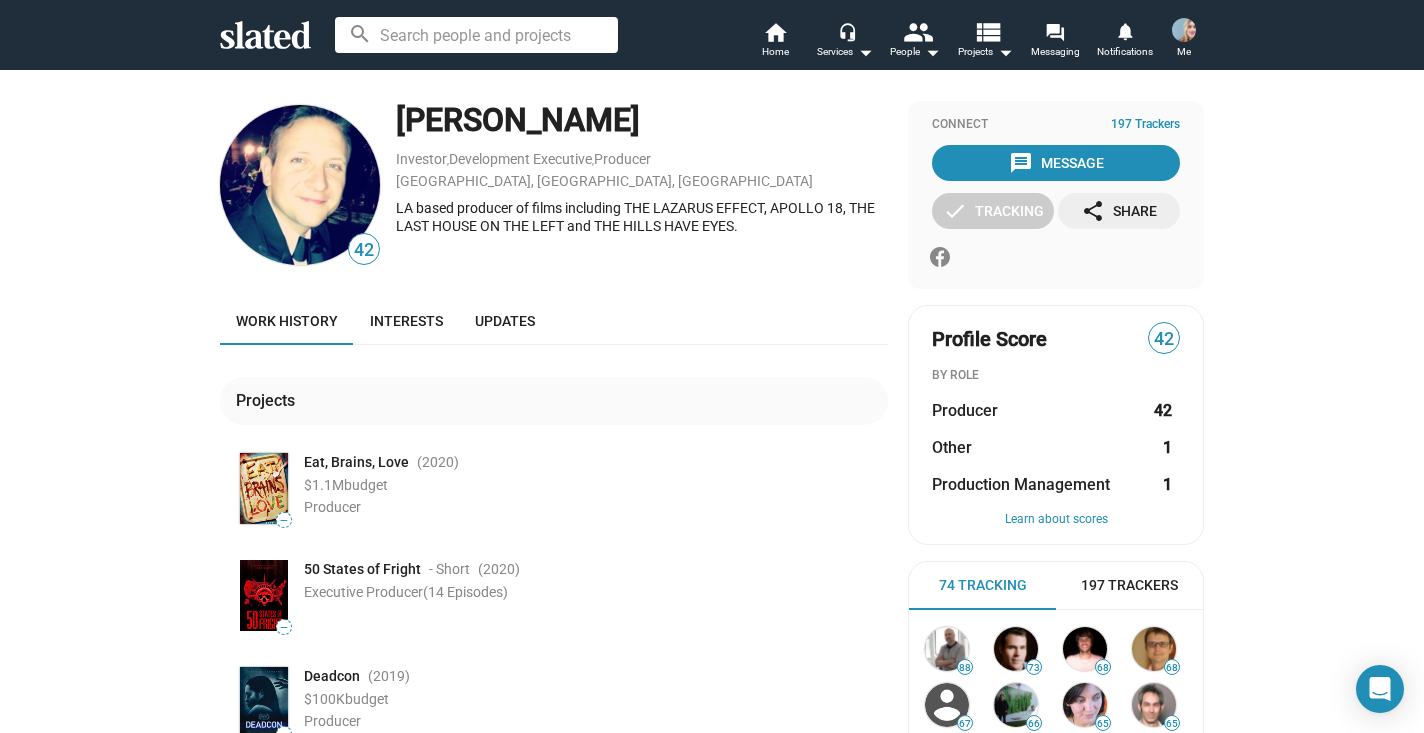 scroll, scrollTop: 0, scrollLeft: 0, axis: both 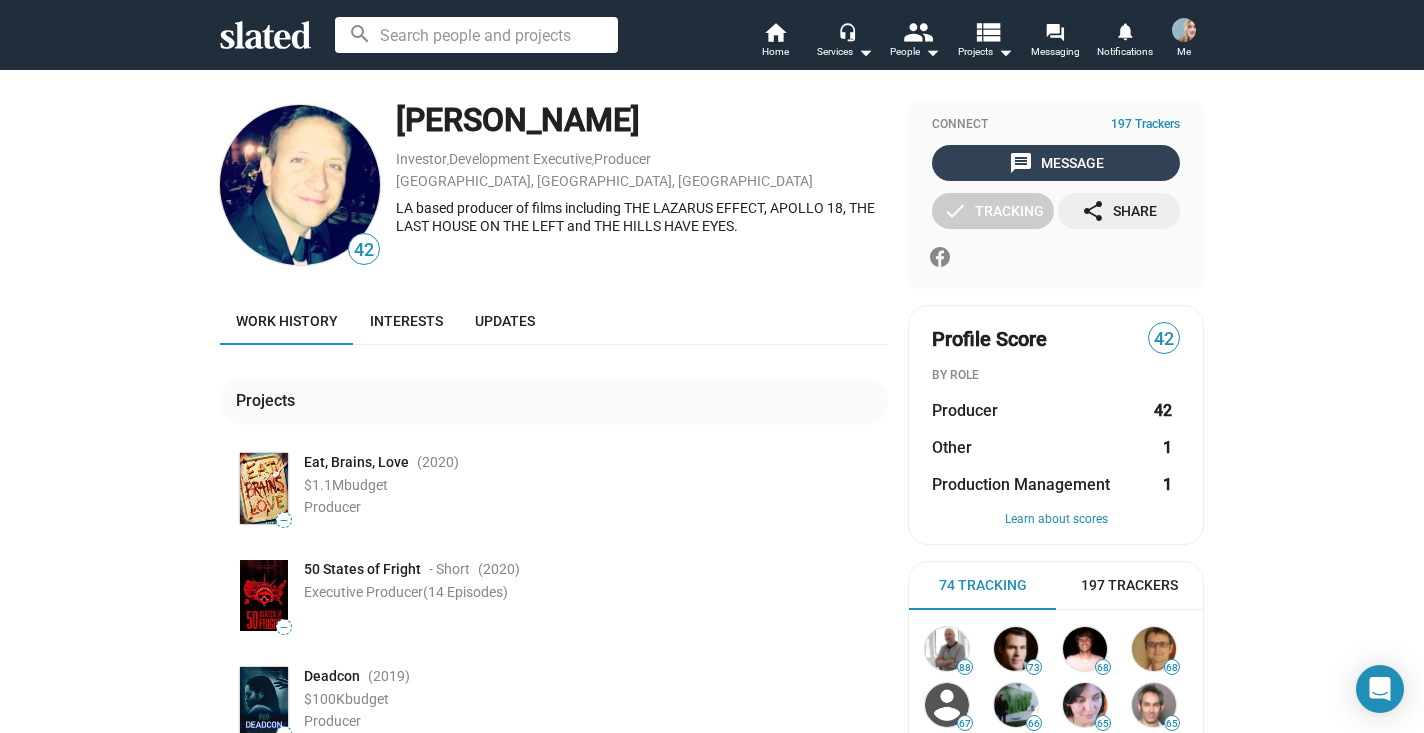 click on "message  Message" 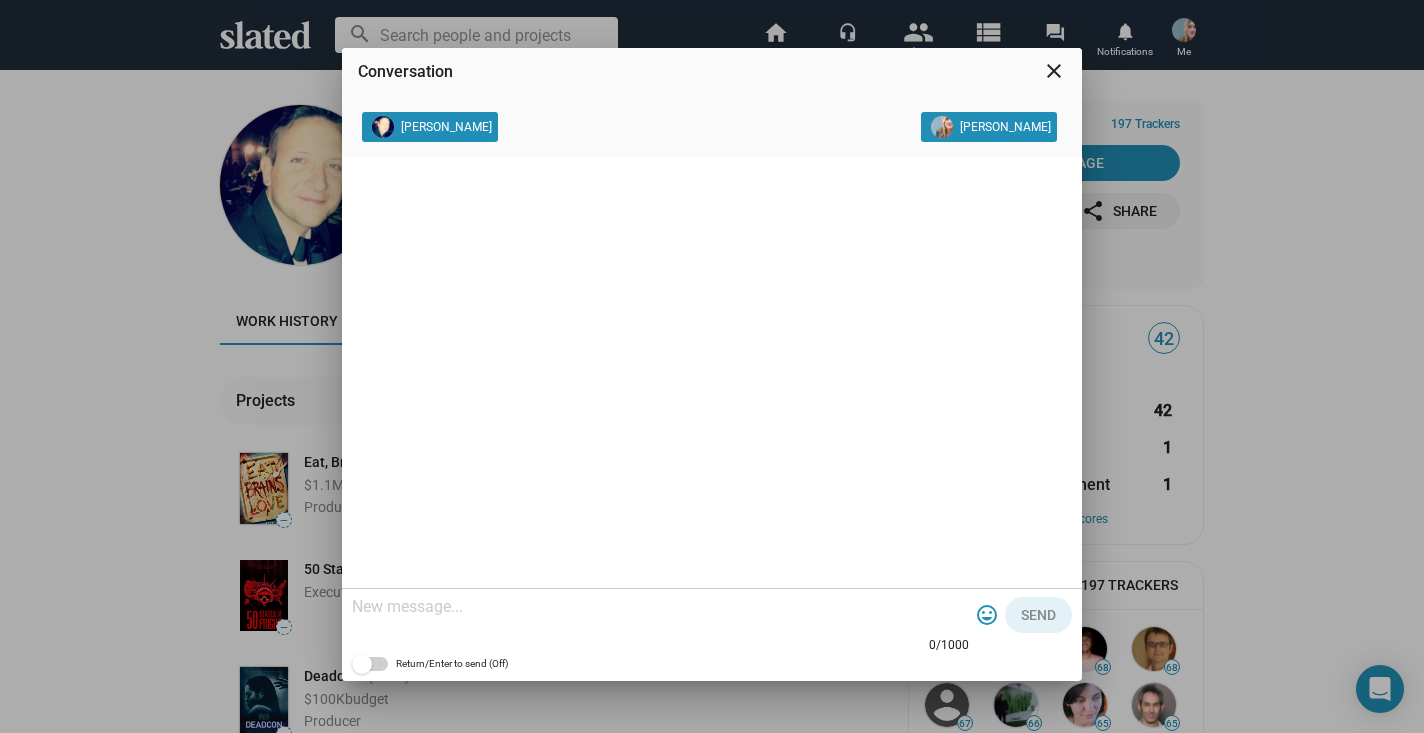 click at bounding box center (660, 607) 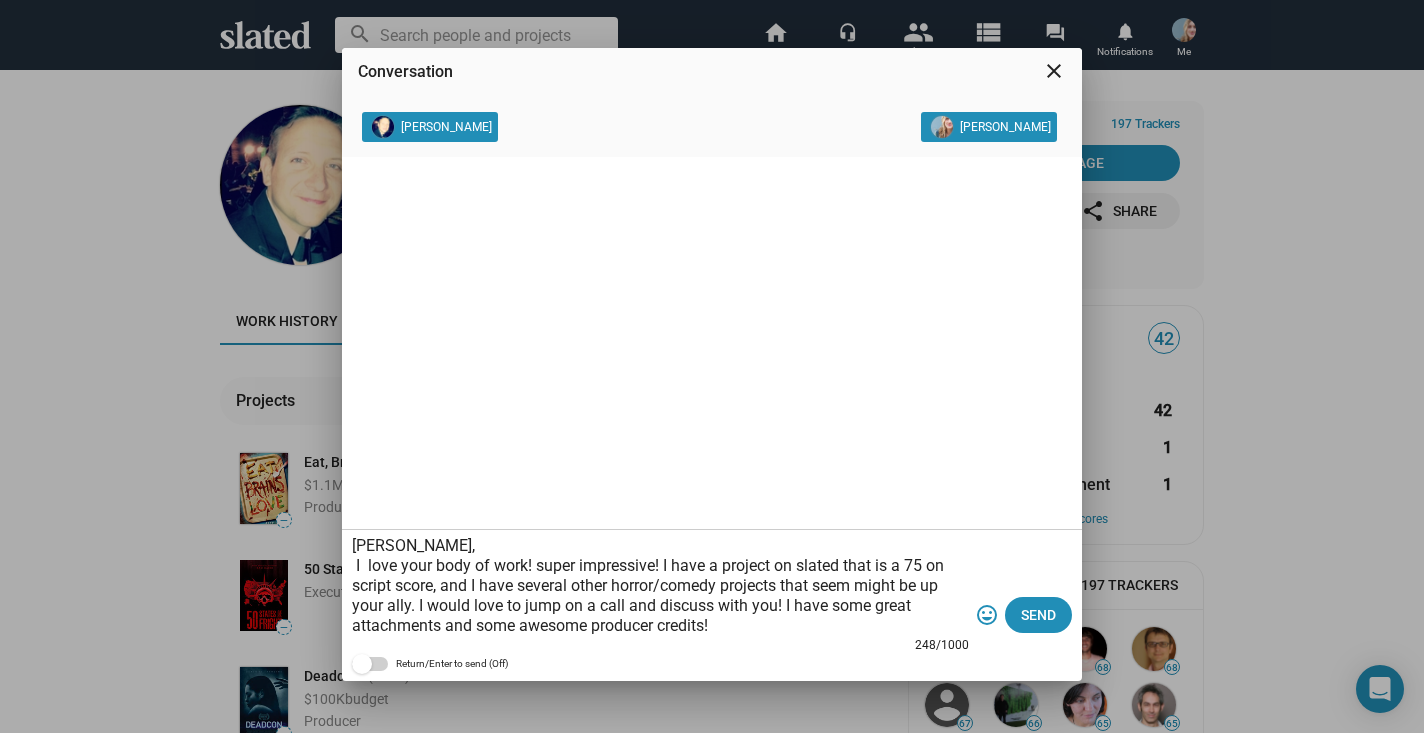 click on "[PERSON_NAME],
I  love your body of work! super impressive! I have a project on slated that is a 75 on script score, and I have several other horror/comedy projects that seem might be up your ally. I would love to jump on a call and discuss with you! I have some great attachments and some awesome producer credits!" at bounding box center [660, 586] 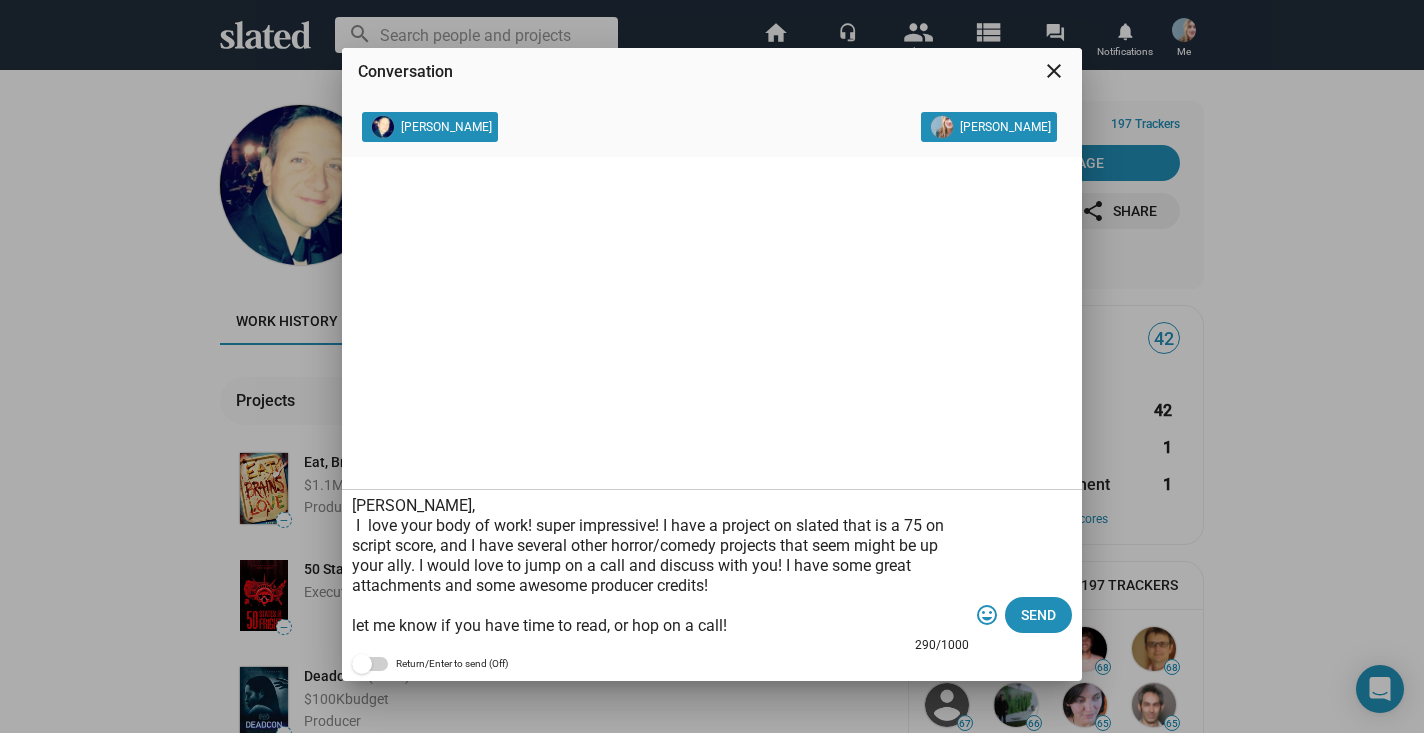 scroll, scrollTop: 39, scrollLeft: 0, axis: vertical 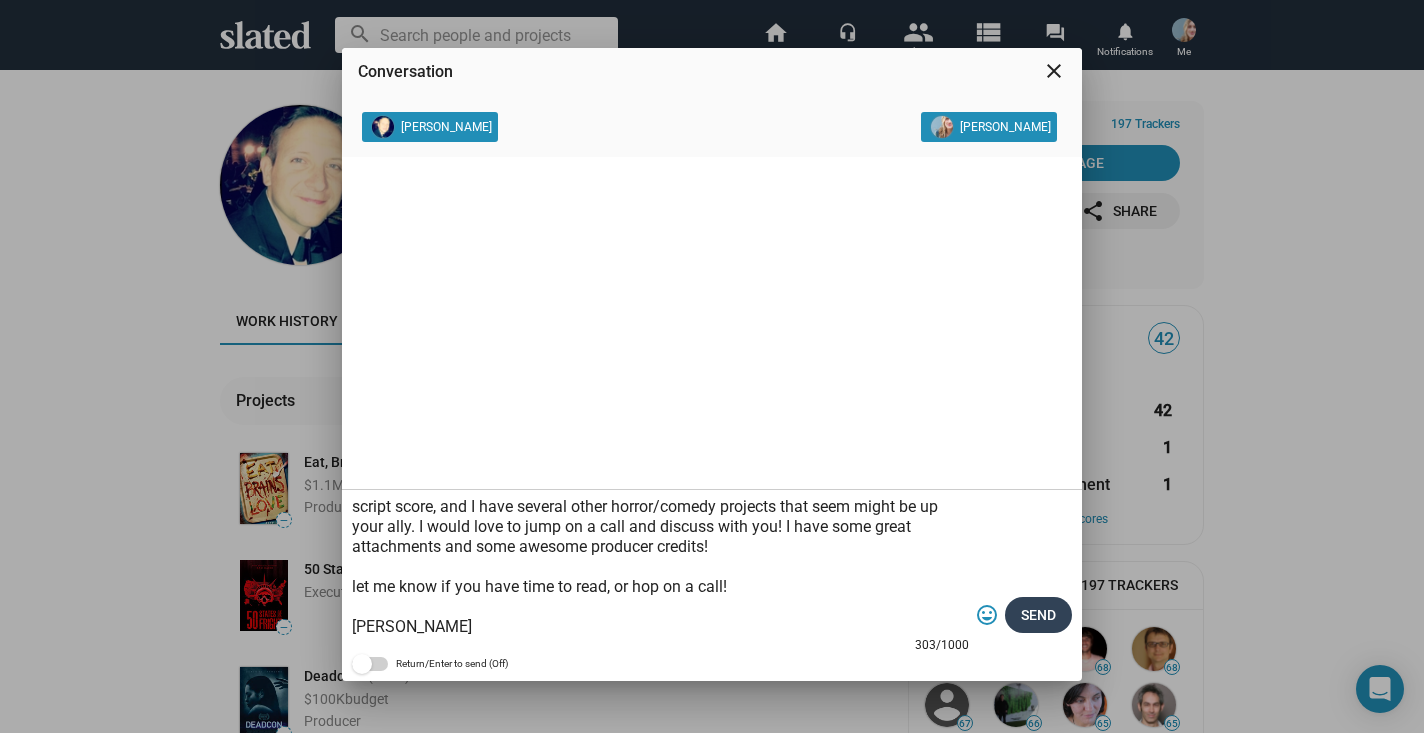 type on "[PERSON_NAME],
I  love your body of work! super impressive! I have a project on slated that is a 75 on script score, and I have several other horror/comedy projects that seem might be up your ally. I would love to jump on a call and discuss with you! I have some great attachments and some awesome producer credits!
let me know if you have time to read, or hop on a call!
[PERSON_NAME]" 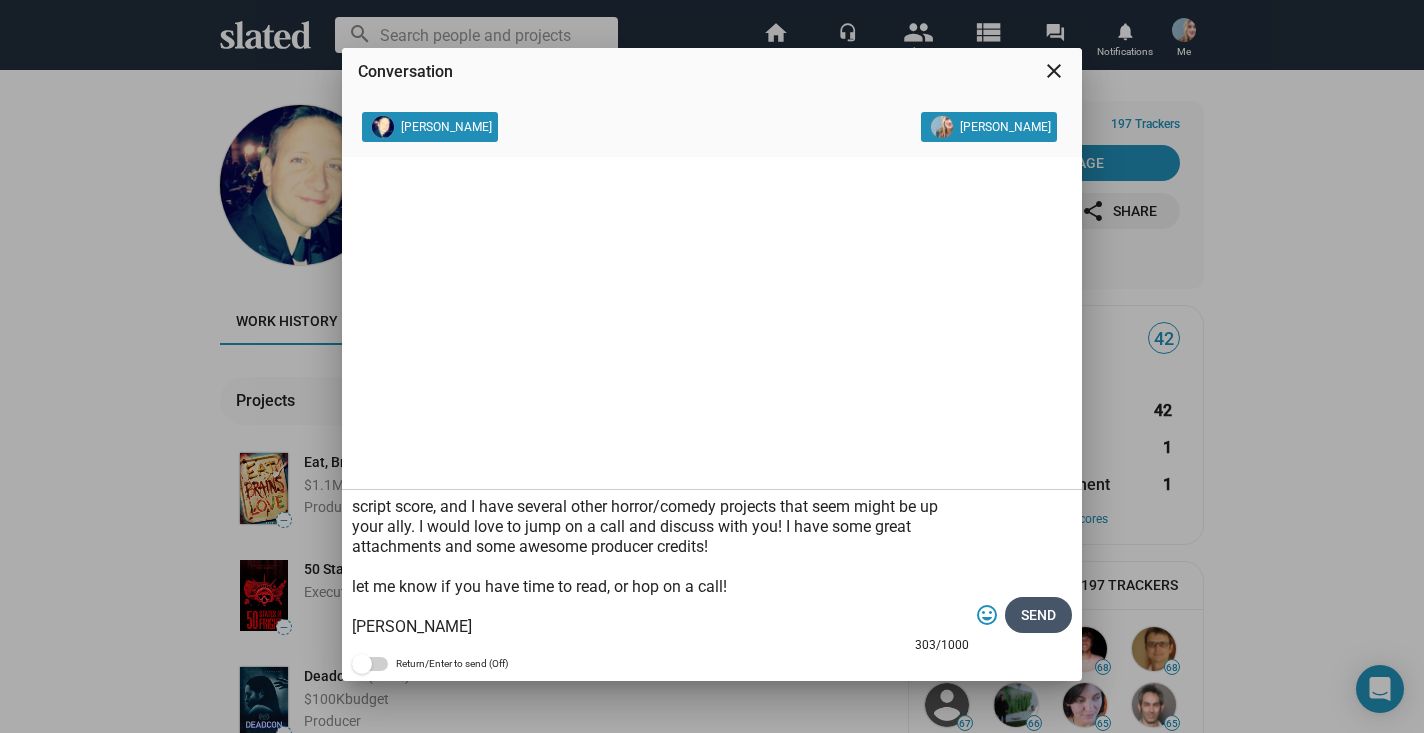 click on "Send" 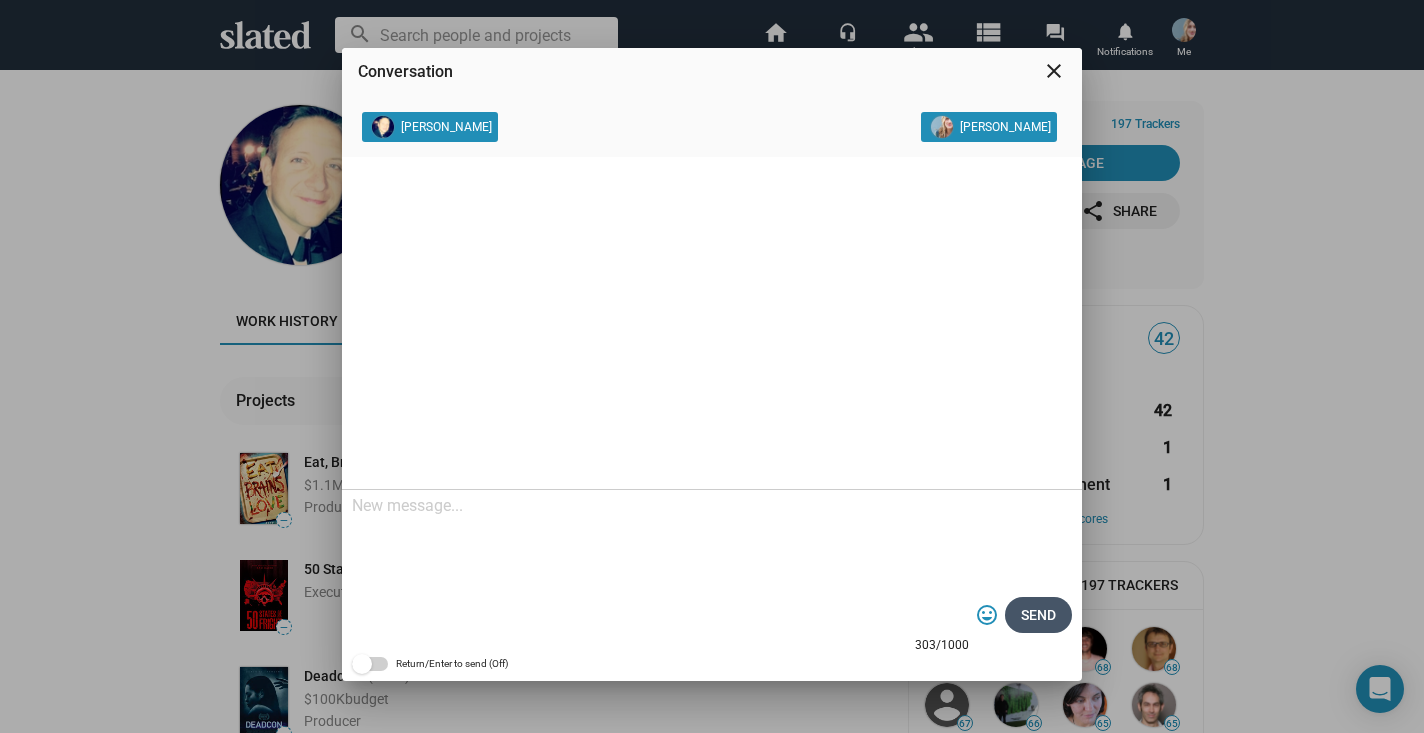 scroll, scrollTop: 0, scrollLeft: 0, axis: both 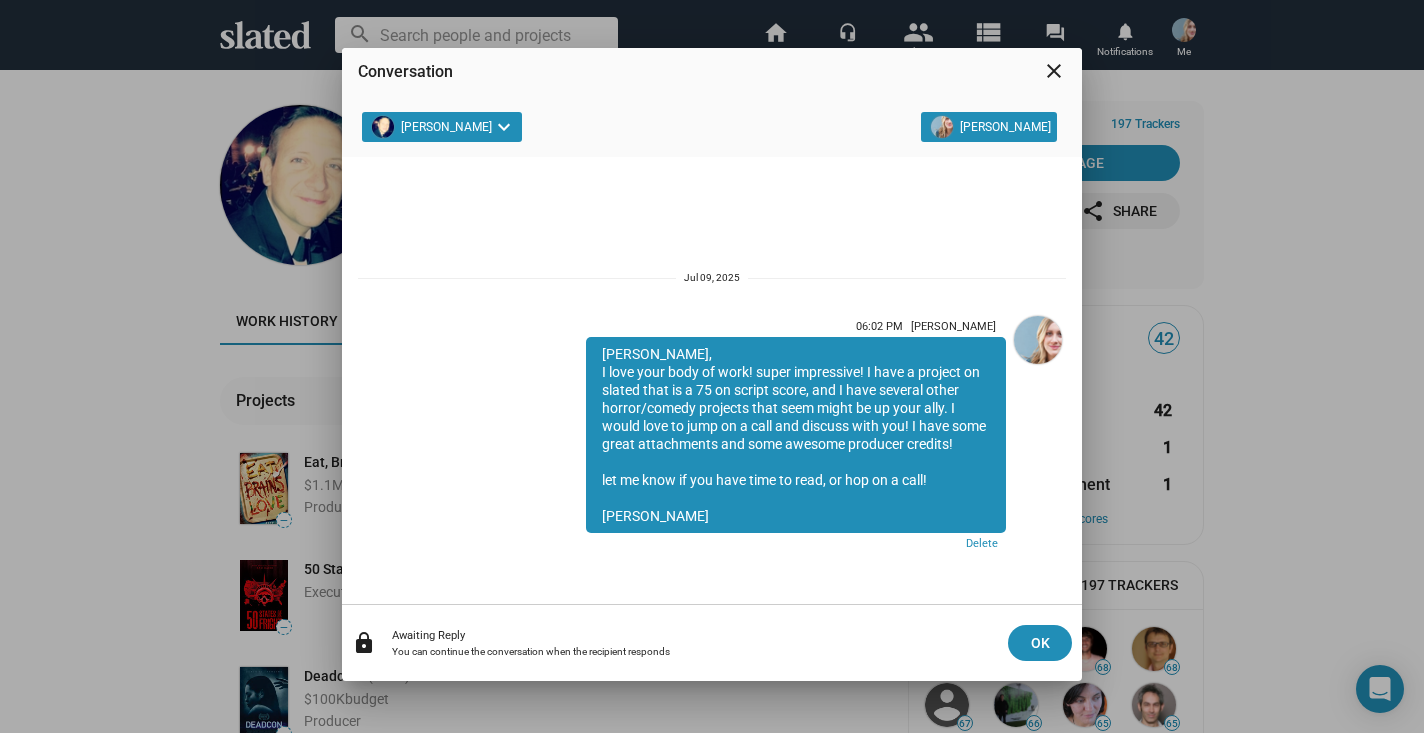click on "close" at bounding box center (1054, 71) 